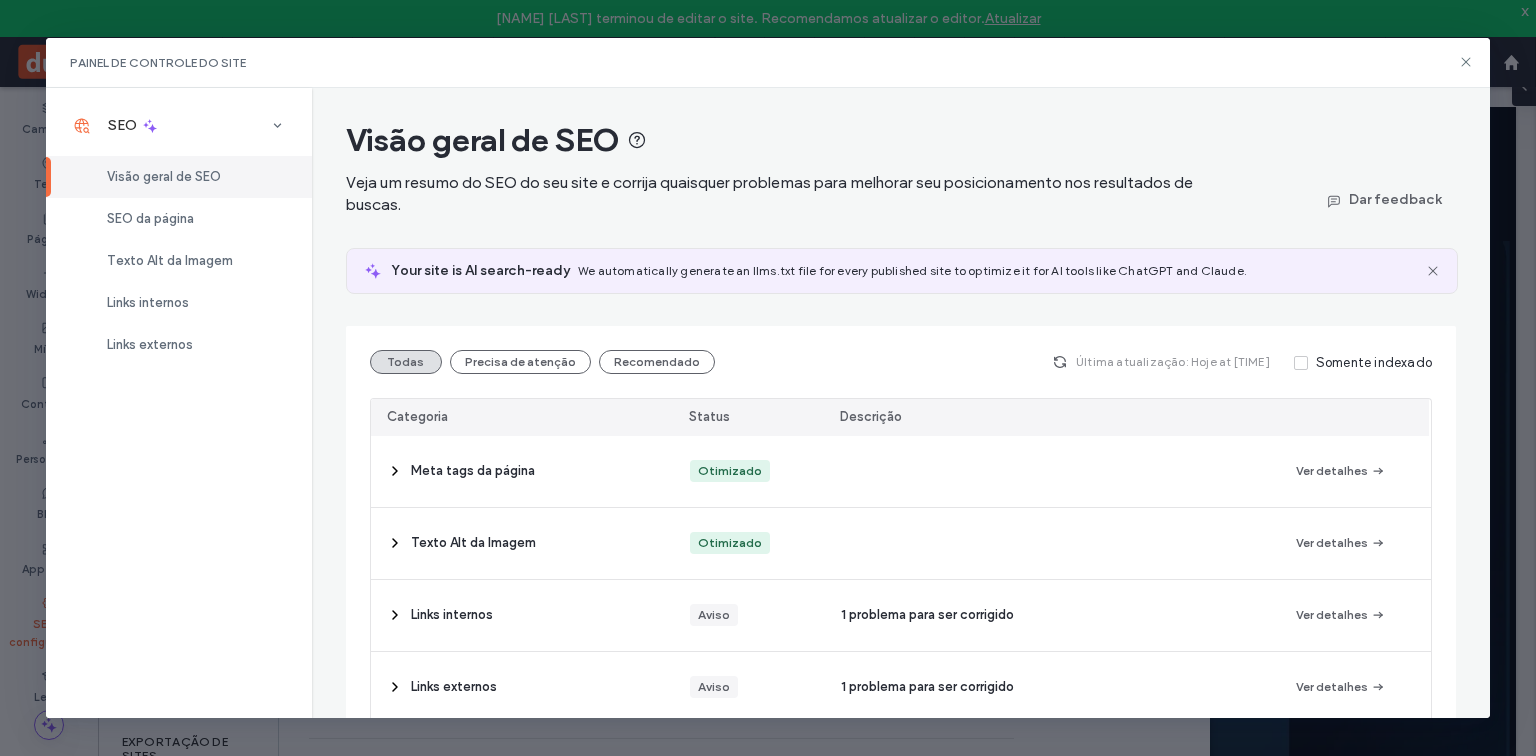 scroll, scrollTop: 7160, scrollLeft: 0, axis: vertical 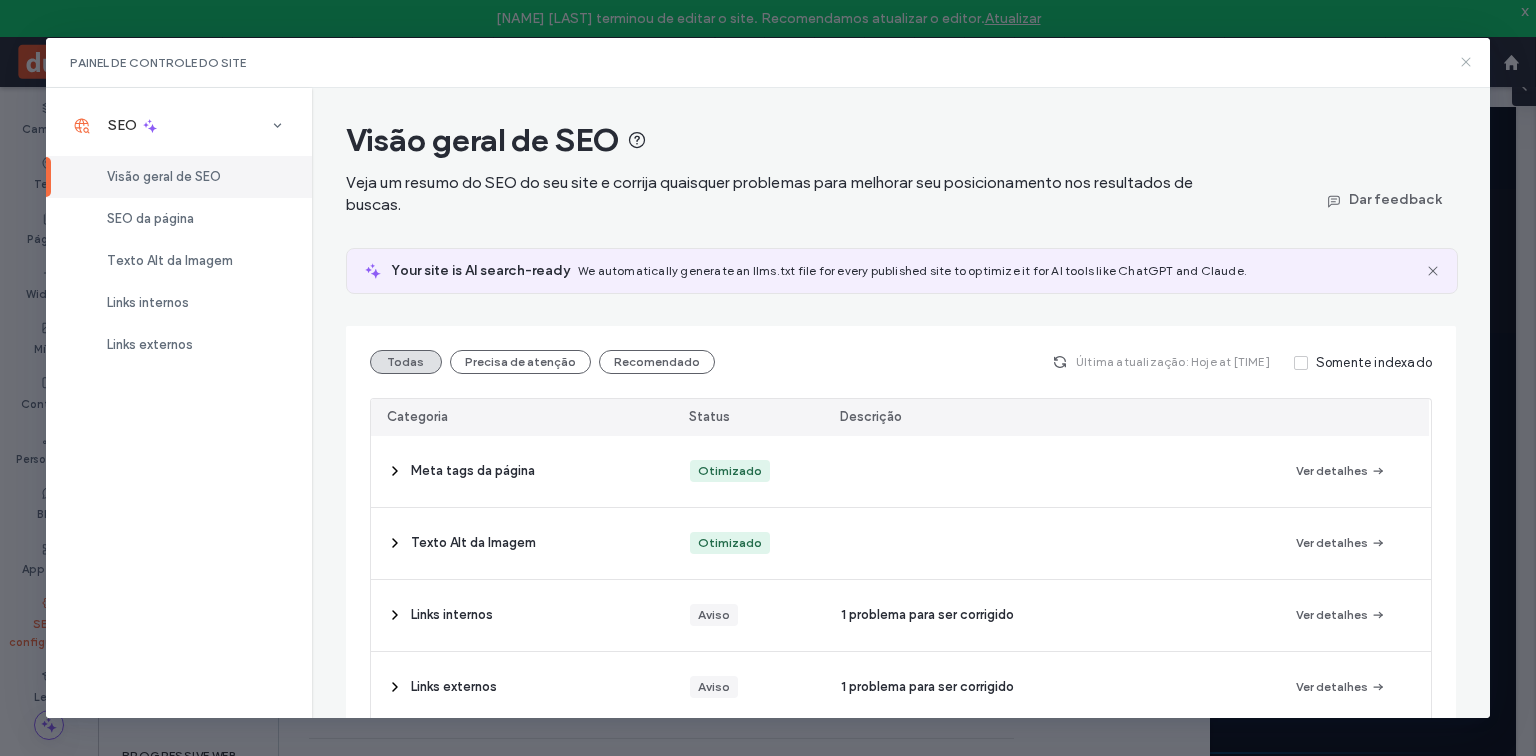 click 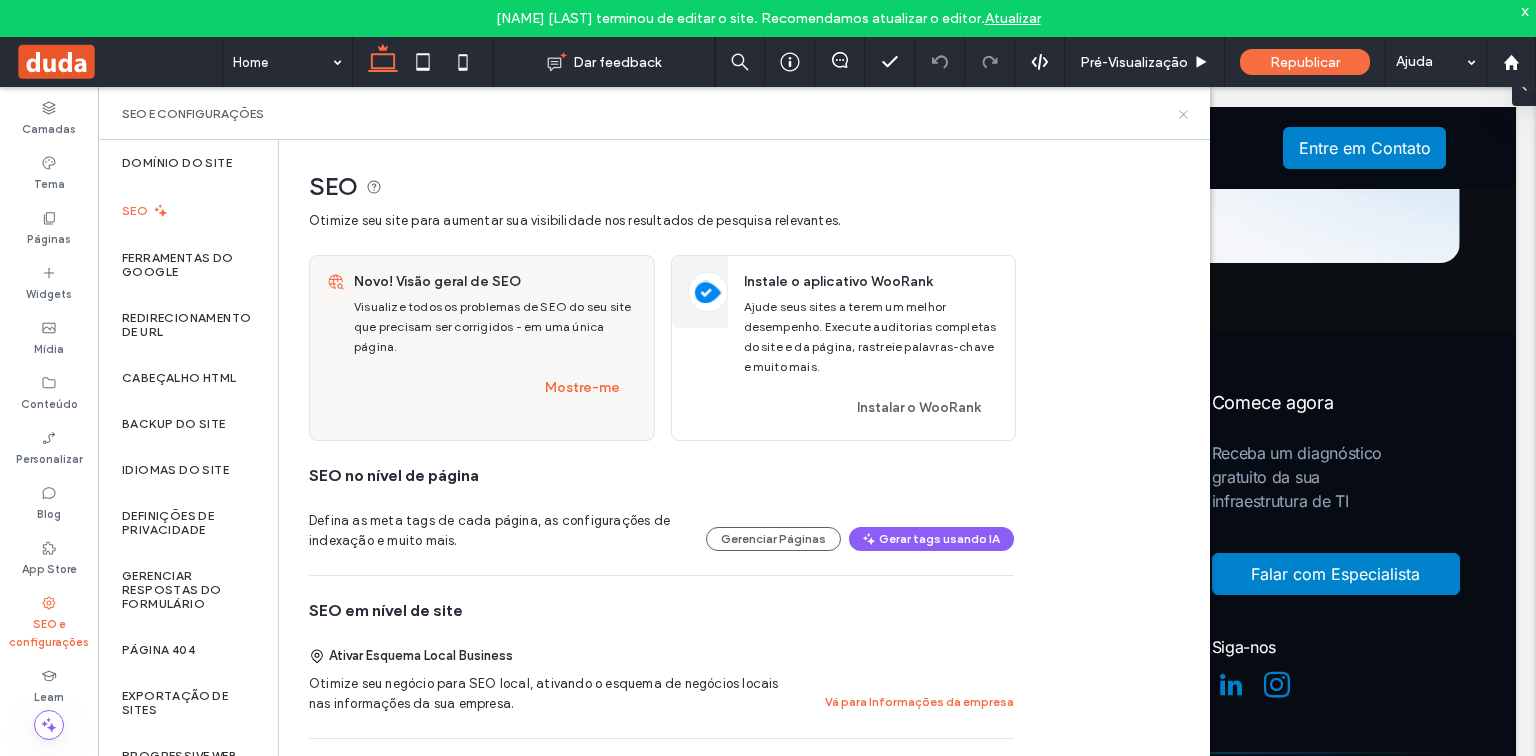 click 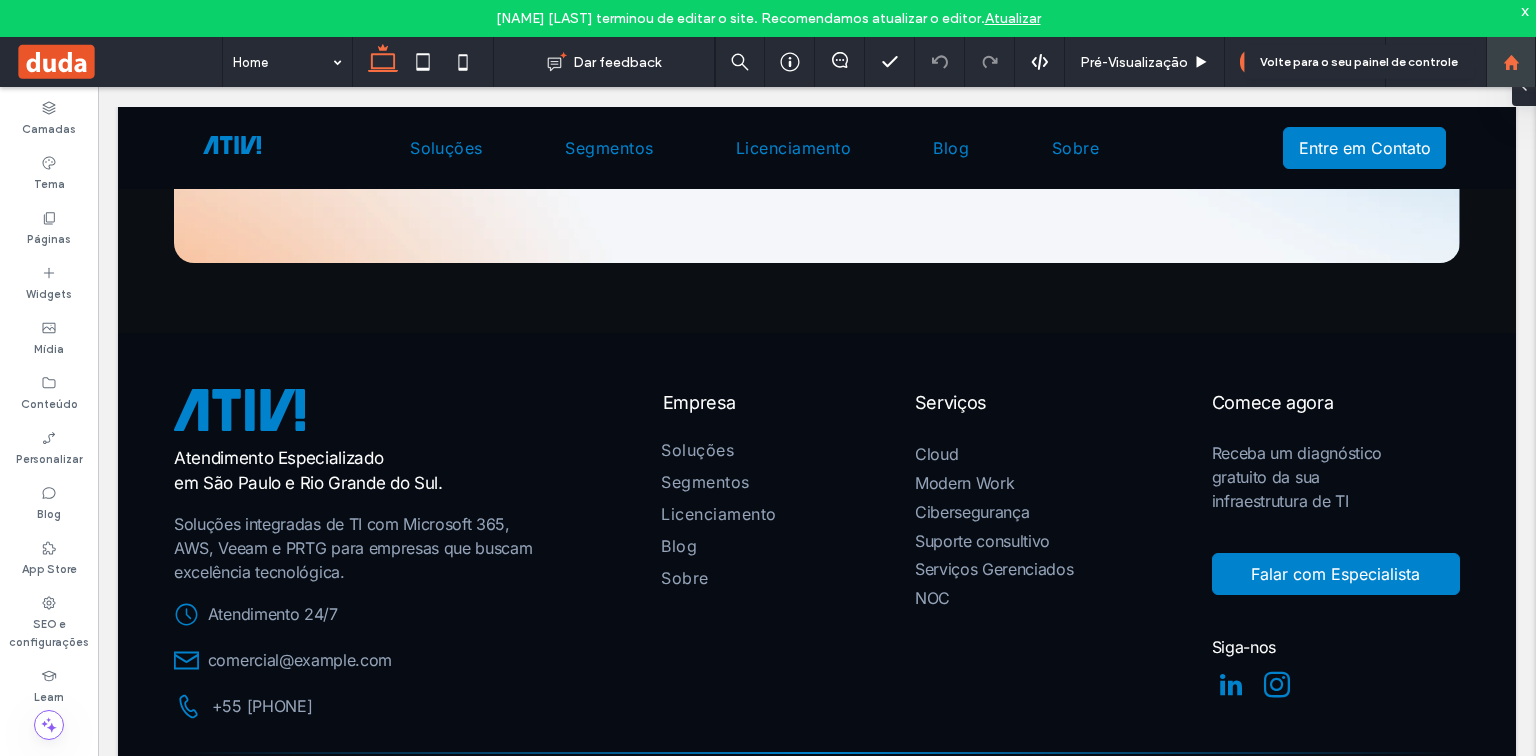 click 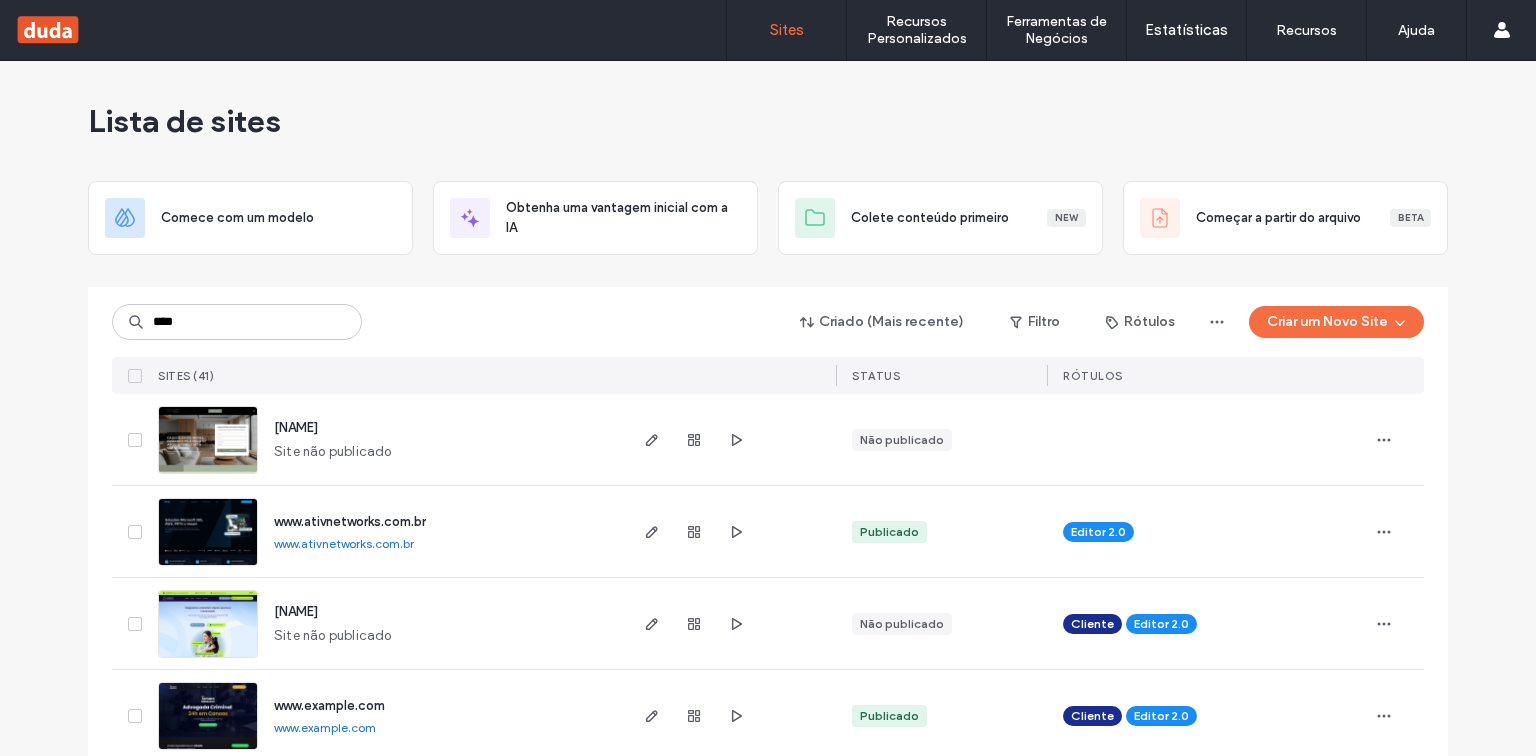 scroll, scrollTop: 0, scrollLeft: 0, axis: both 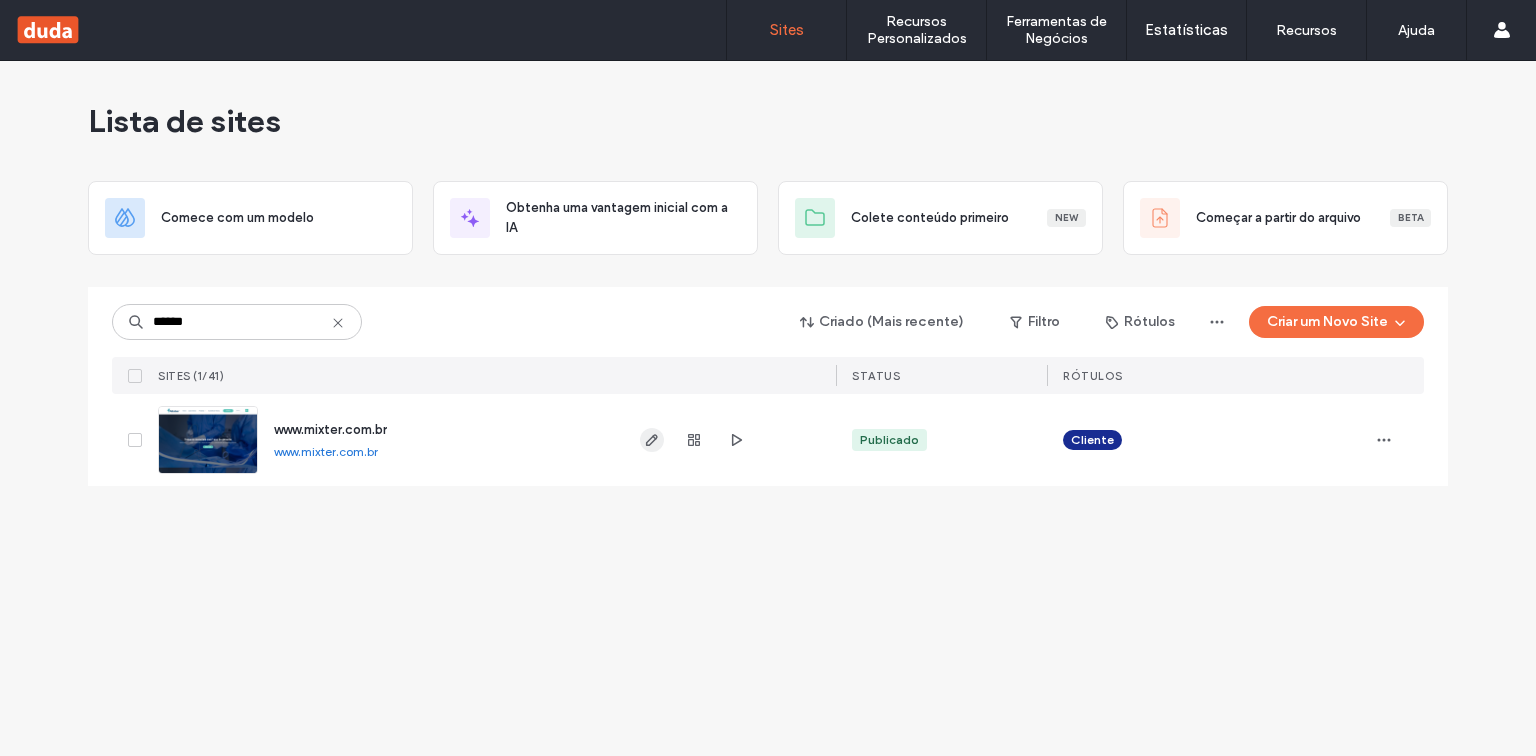 type on "******" 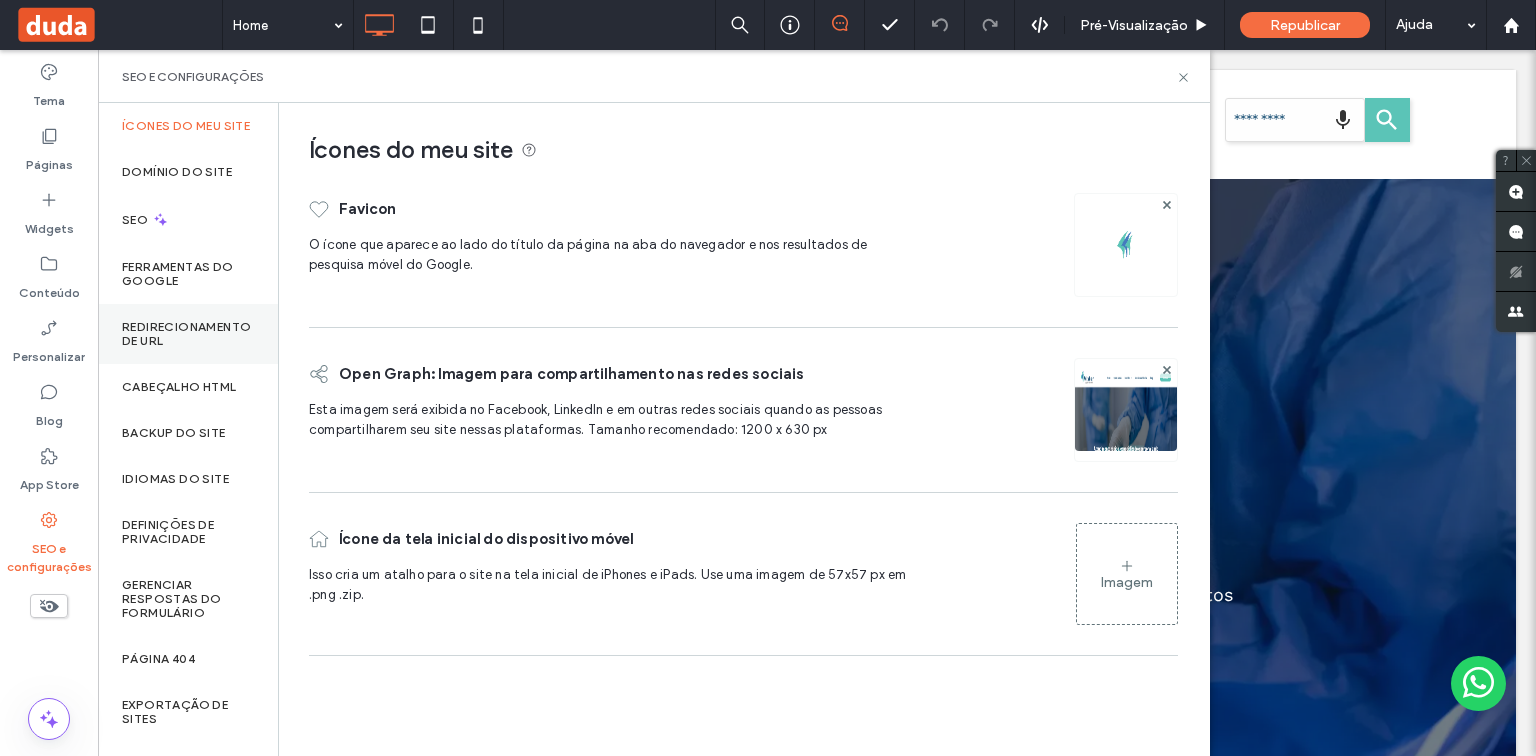 scroll, scrollTop: 0, scrollLeft: 0, axis: both 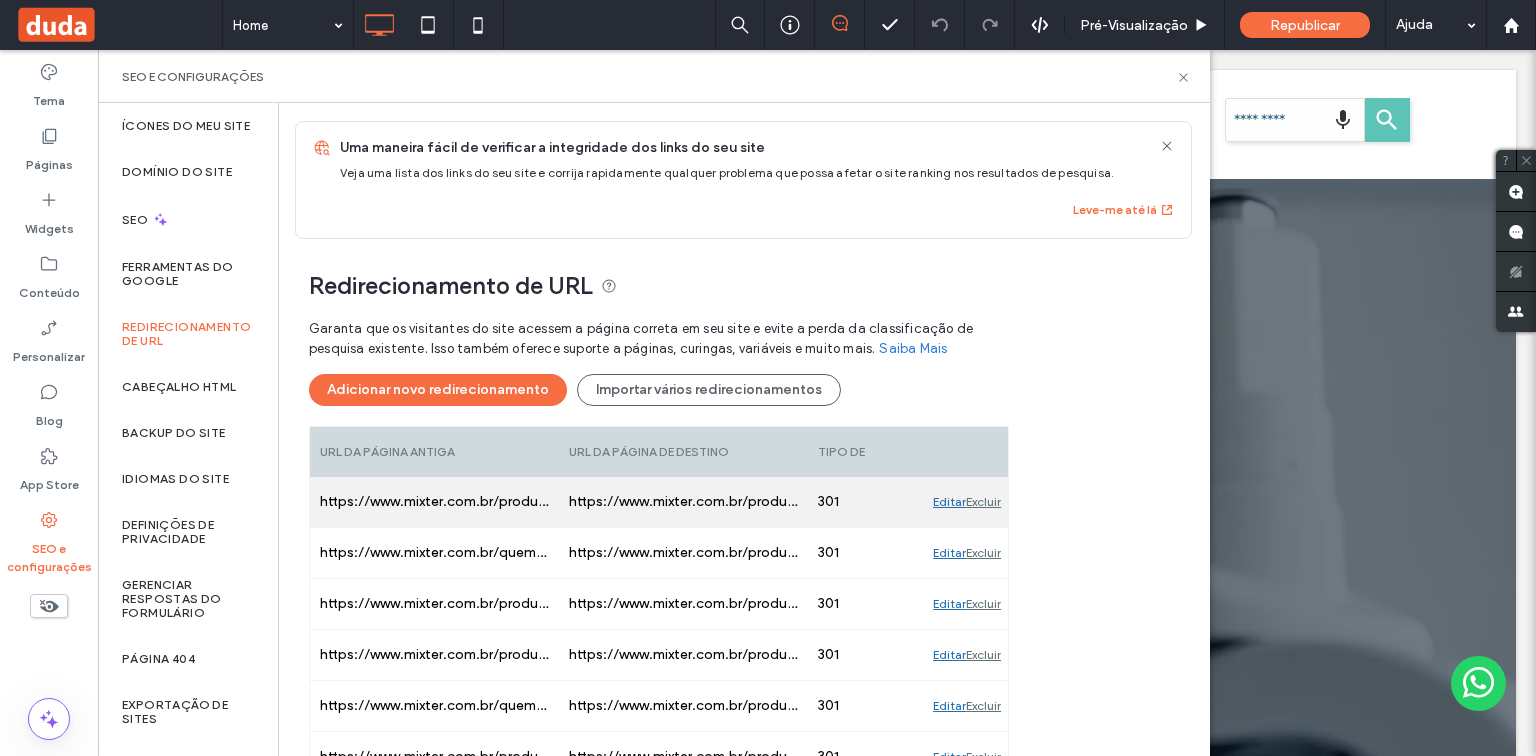 click on "Editar" at bounding box center [949, 502] 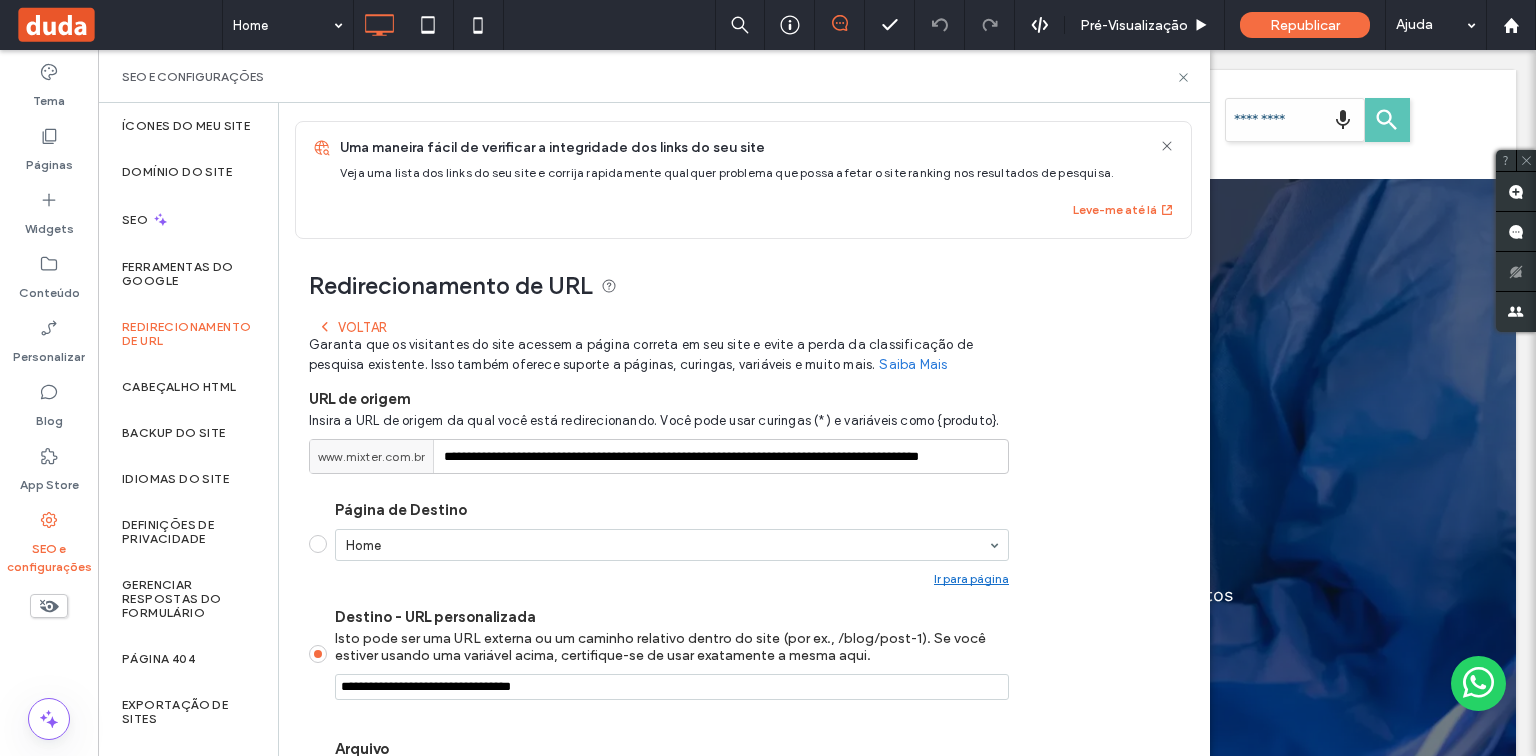 click on "Redirecionamento de URL" at bounding box center (188, 334) 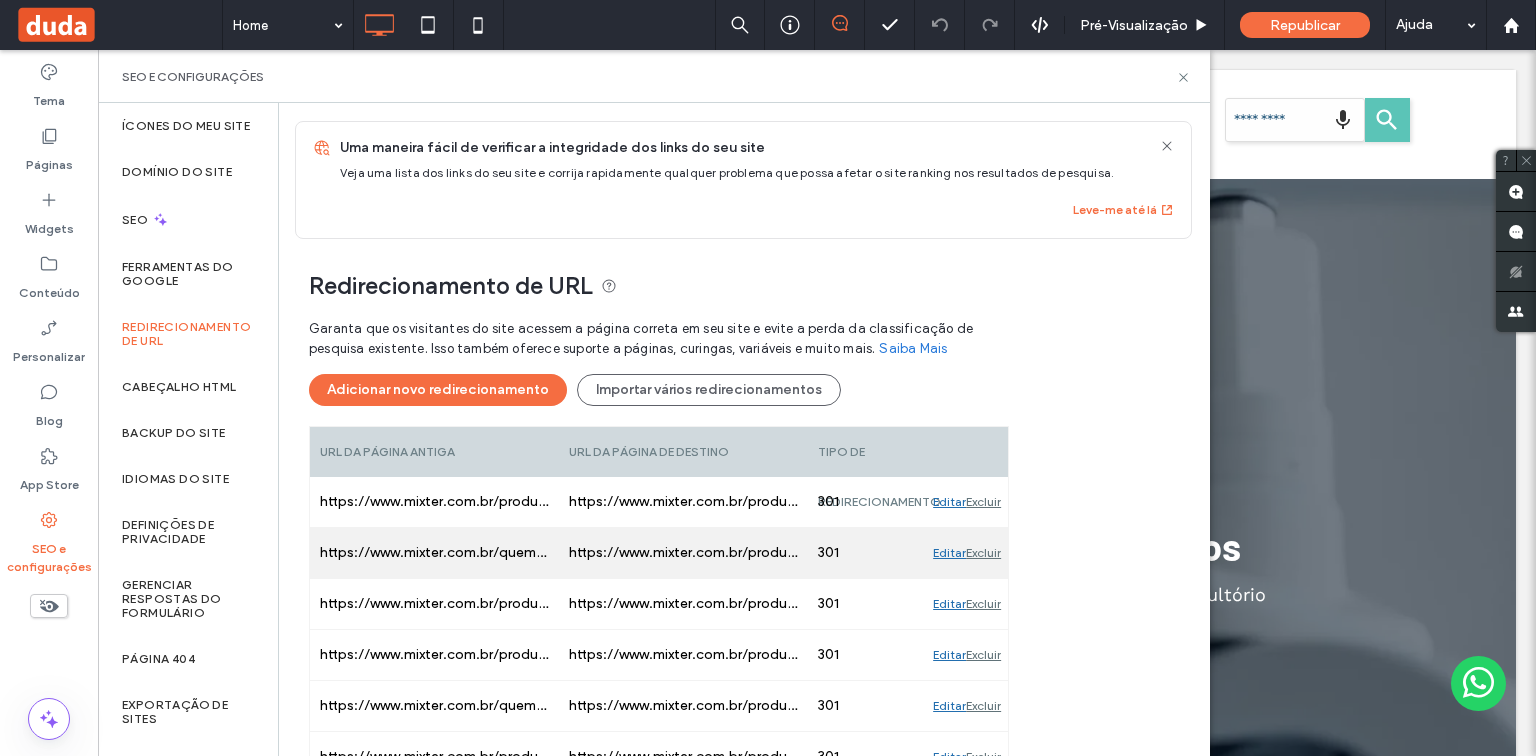 click on "Editar" at bounding box center (949, 553) 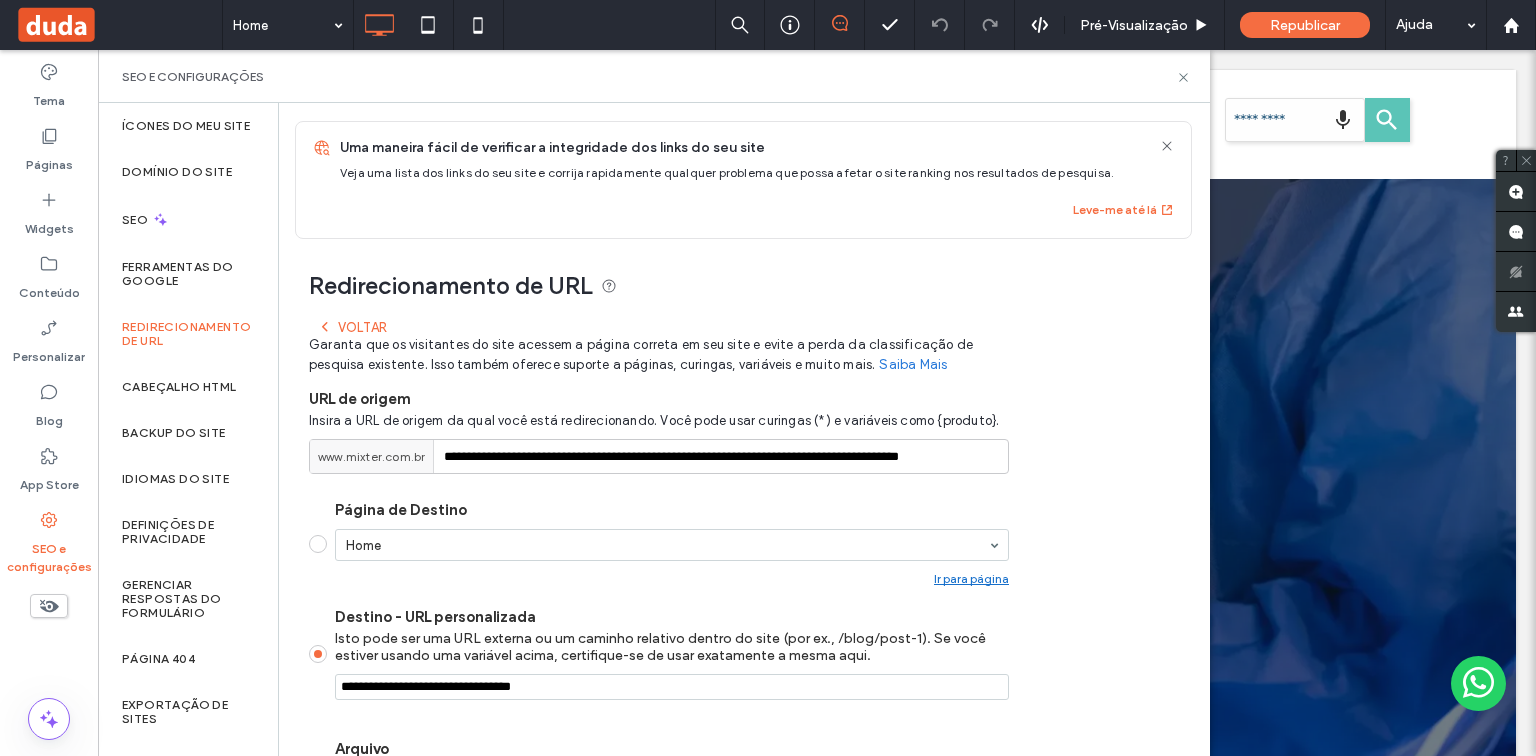click on "Voltar" at bounding box center [352, 327] 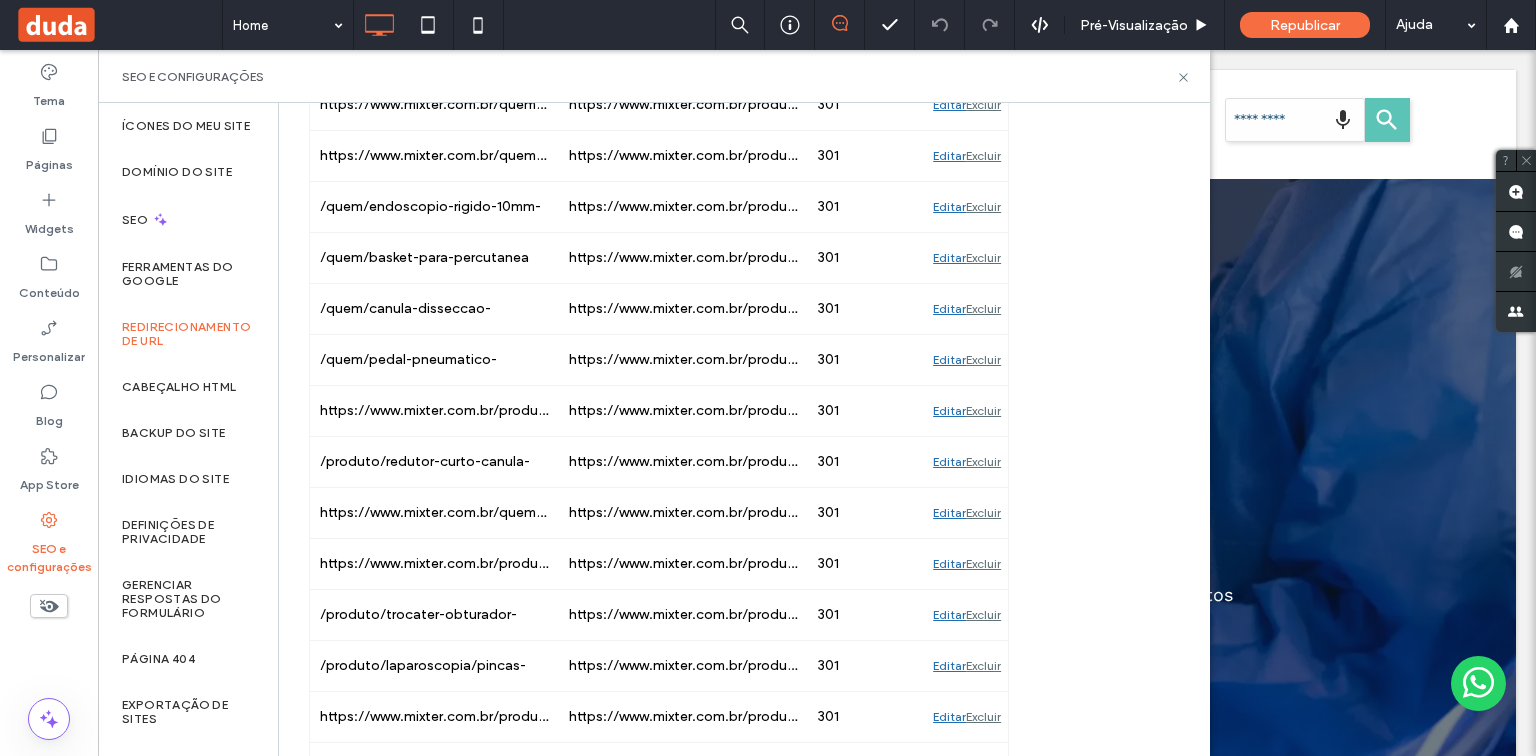 scroll, scrollTop: 2560, scrollLeft: 0, axis: vertical 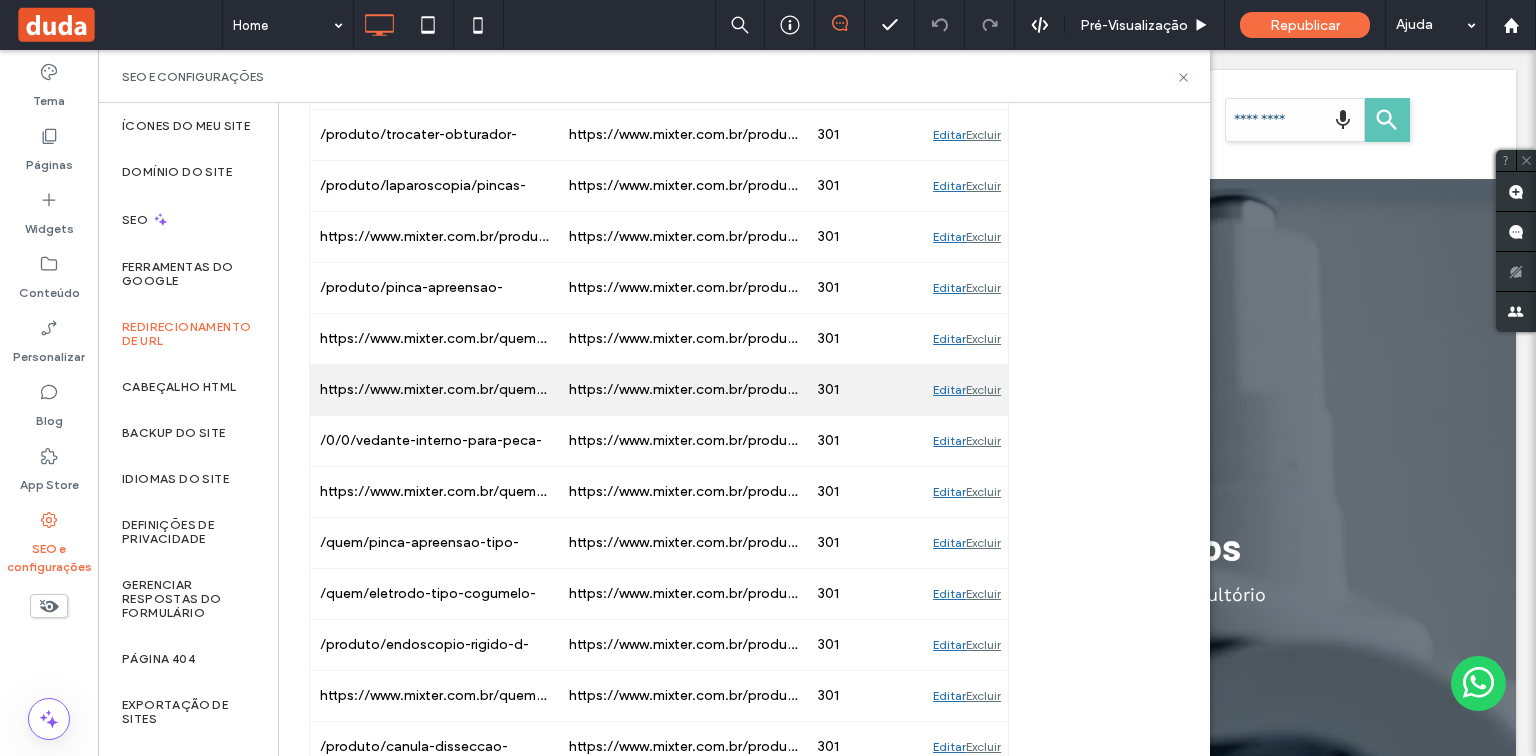 click on "Editar" at bounding box center (949, 390) 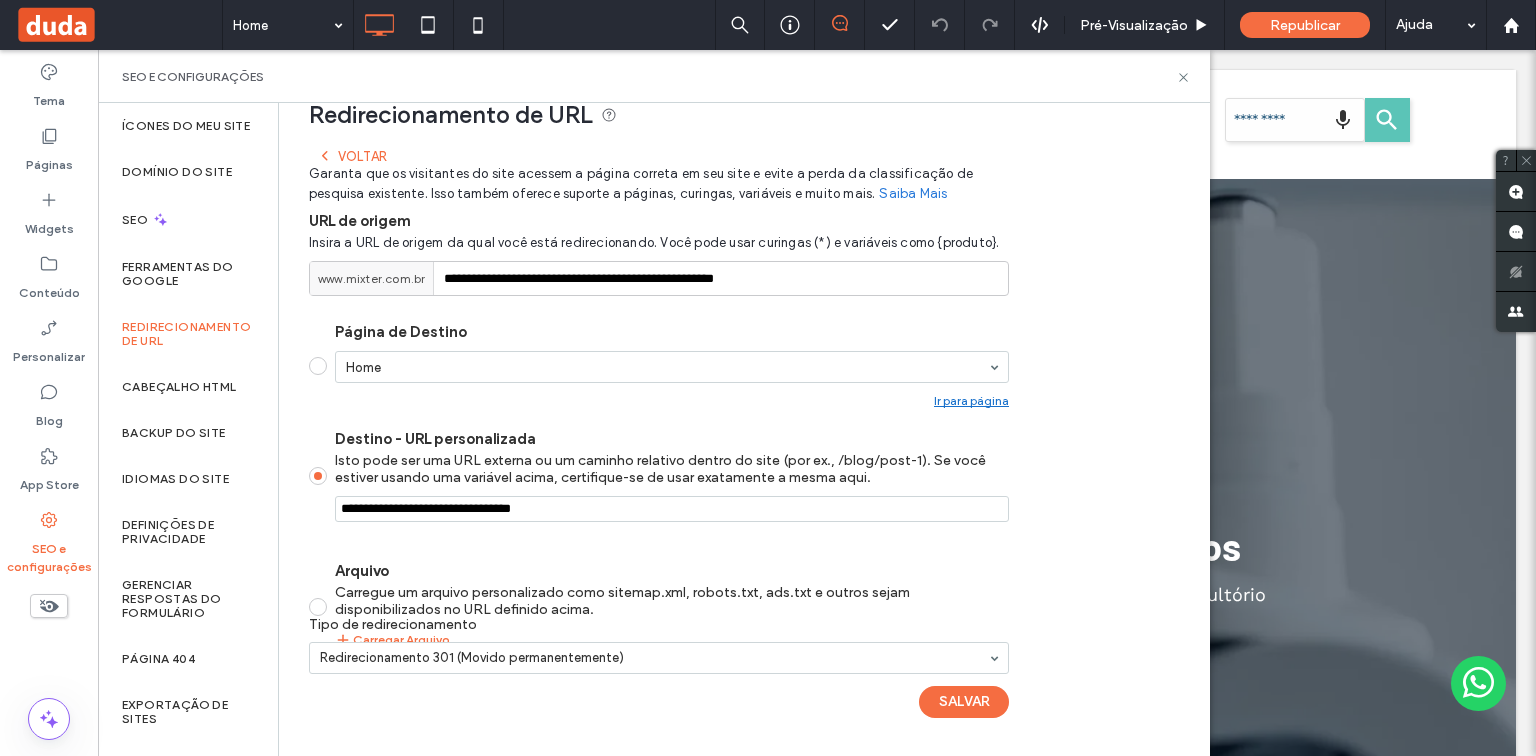 scroll, scrollTop: 170, scrollLeft: 0, axis: vertical 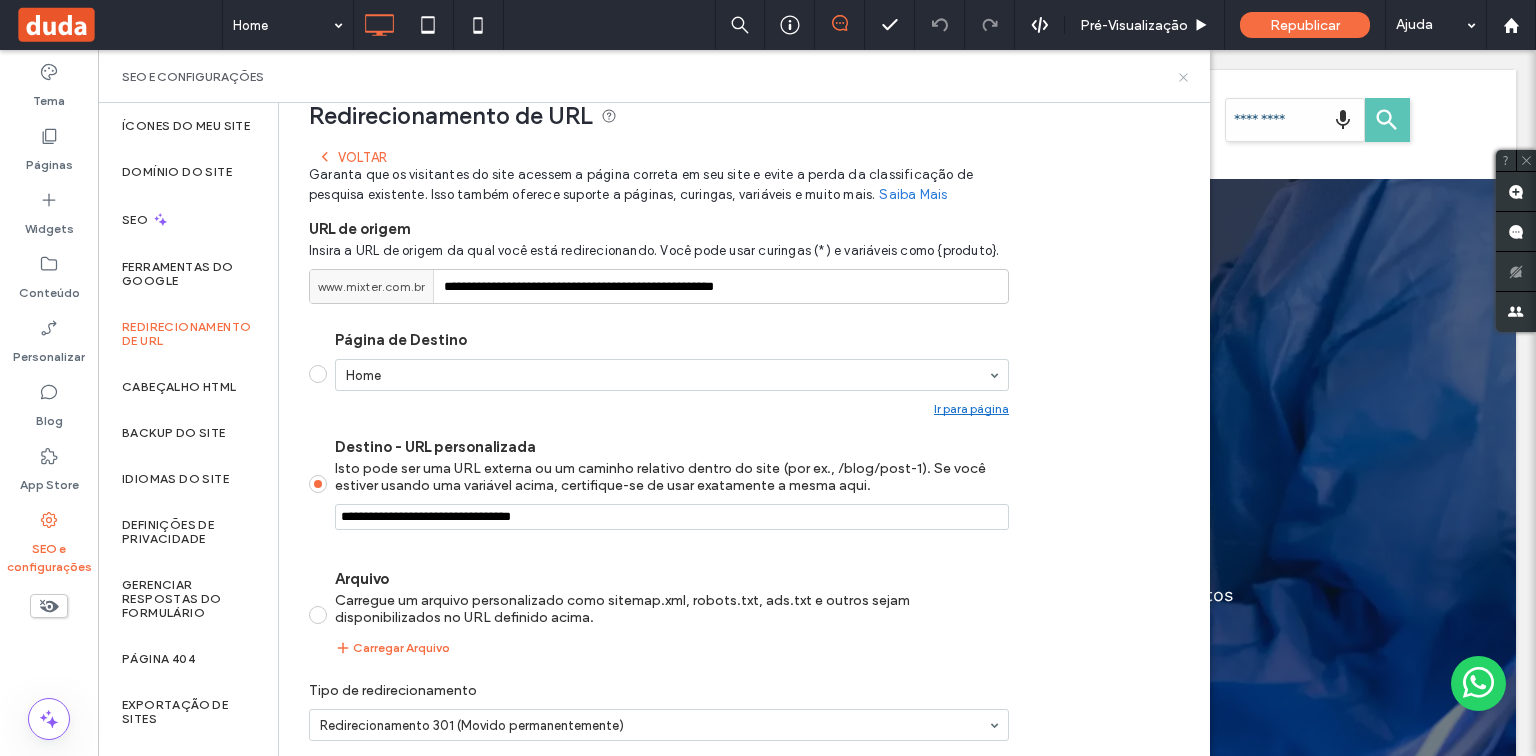 click 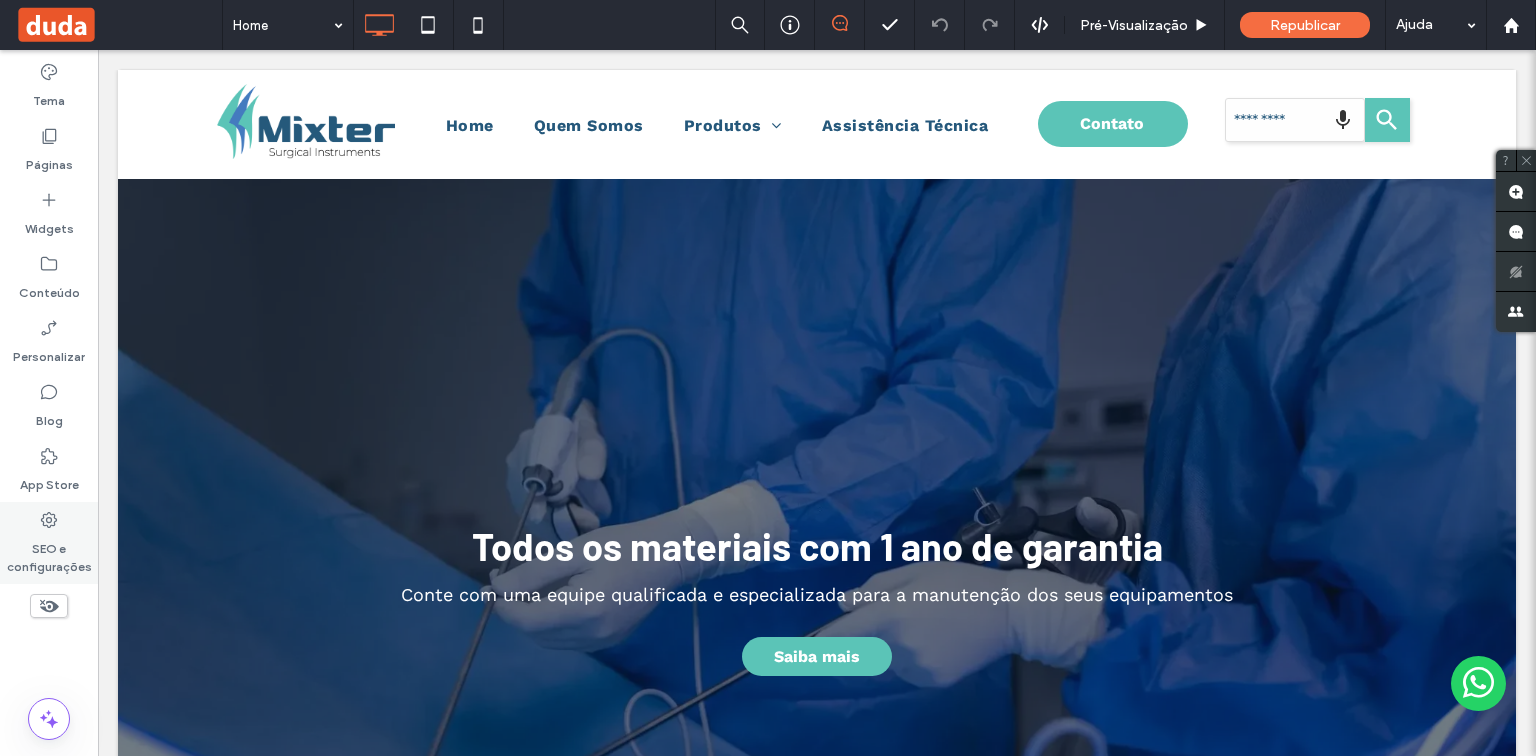 click on "SEO e configurações" at bounding box center [49, 553] 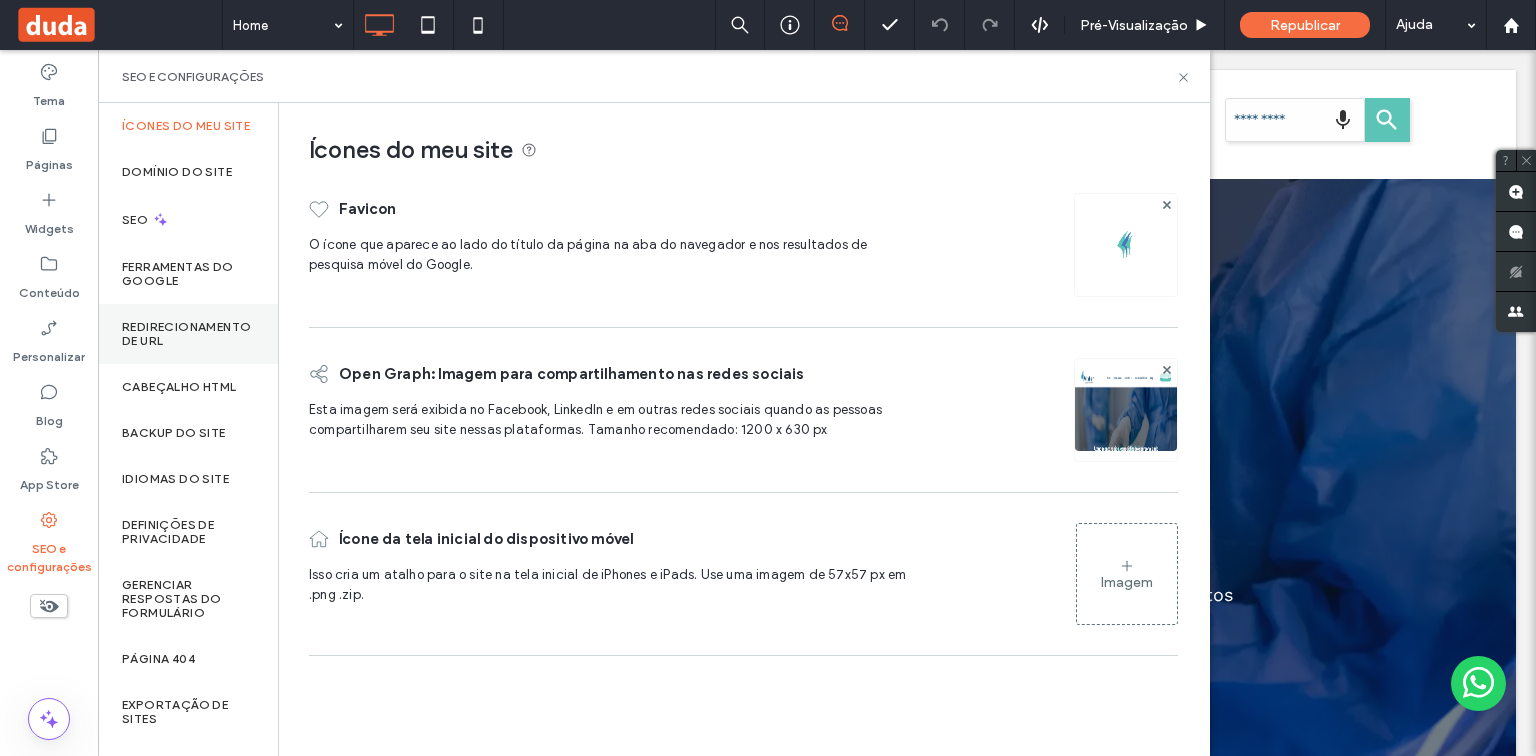 click on "Redirecionamento de URL" at bounding box center (188, 334) 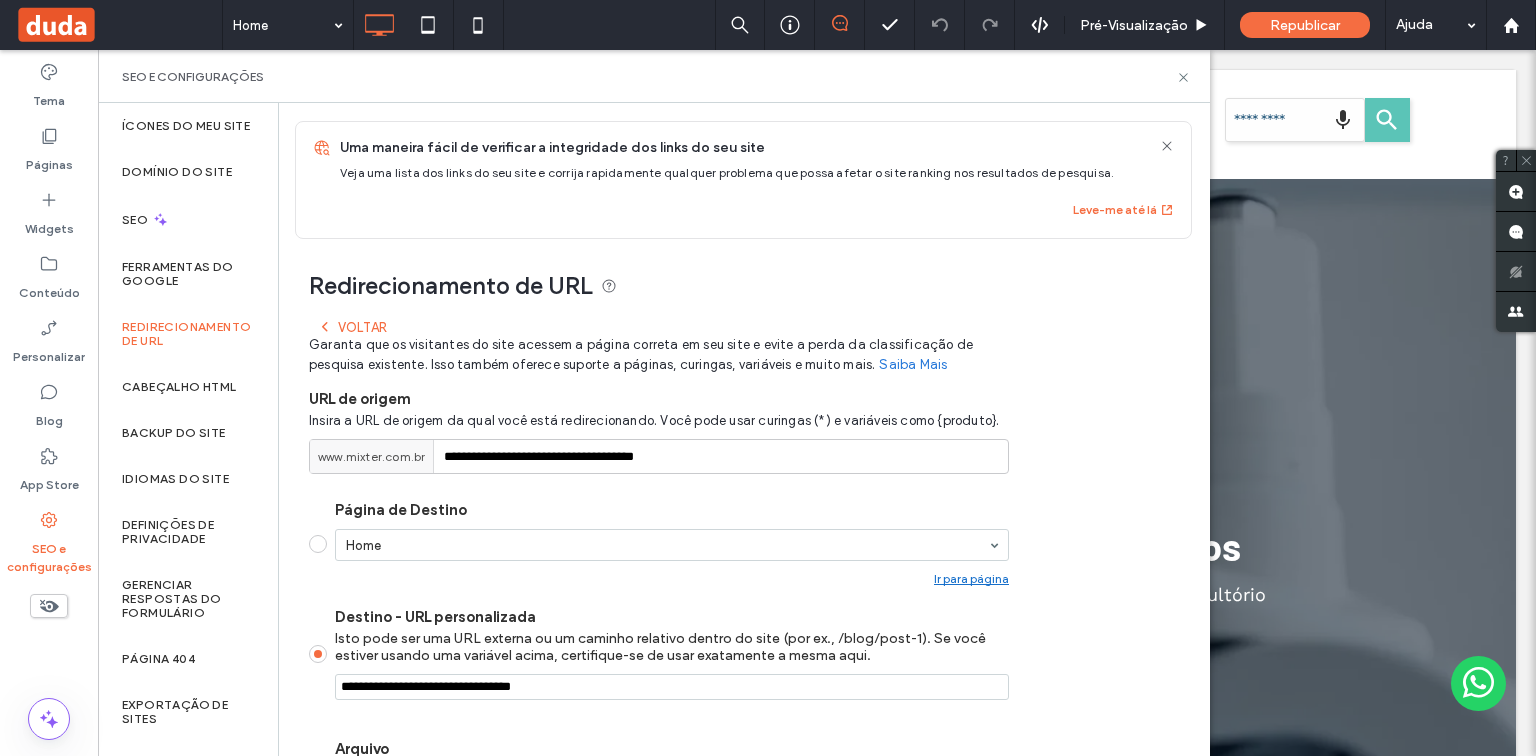scroll, scrollTop: 0, scrollLeft: 0, axis: both 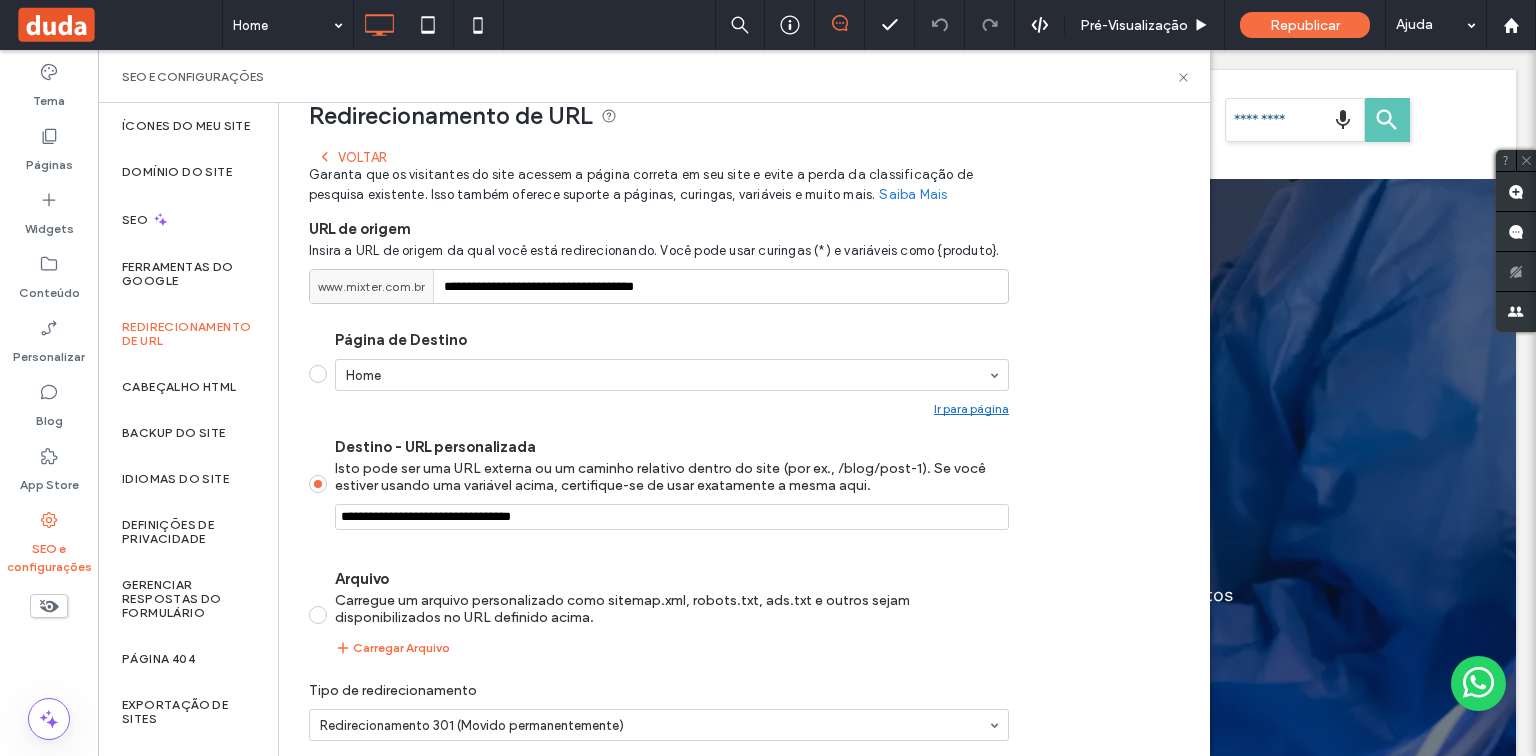 drag, startPoint x: 361, startPoint y: 154, endPoint x: 416, endPoint y: 204, distance: 74.330345 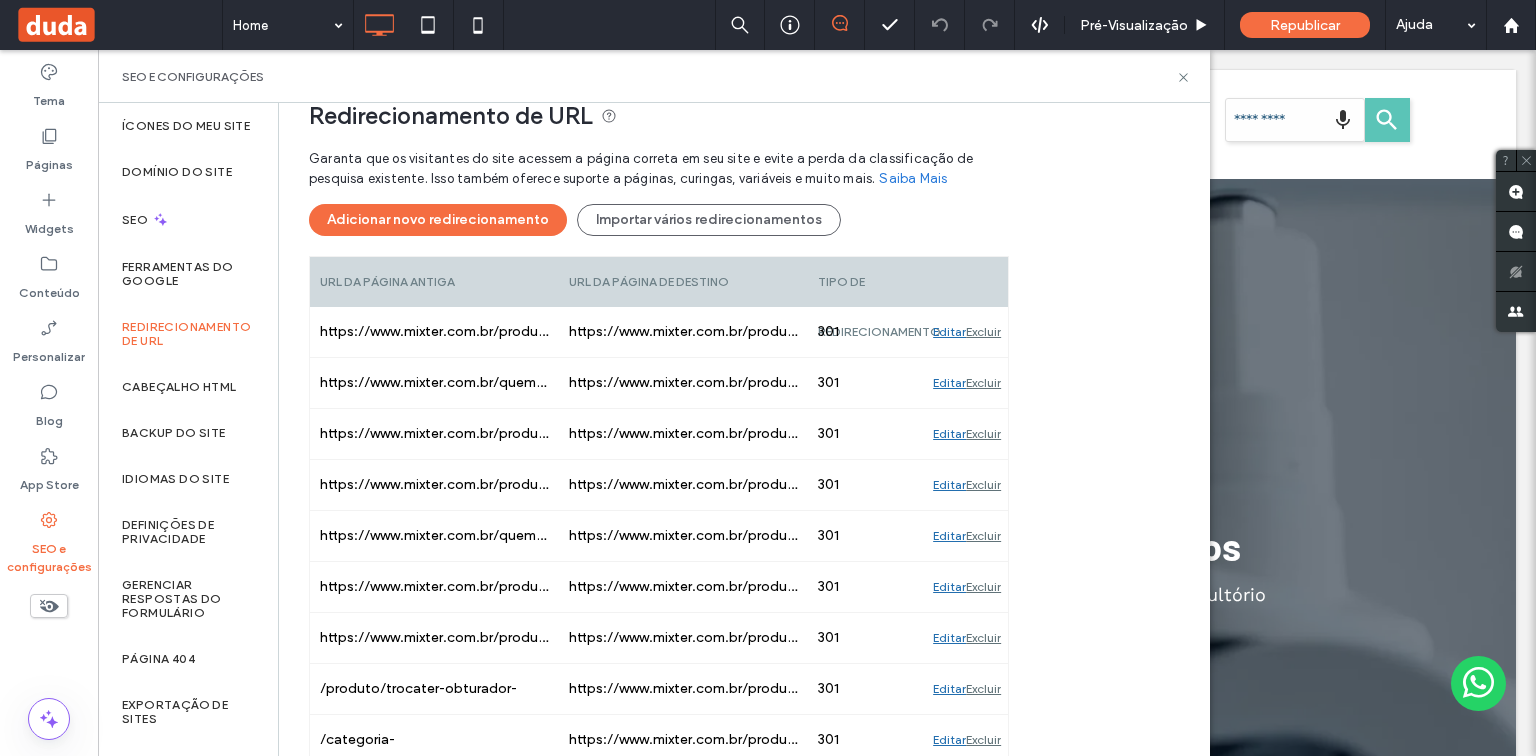 scroll, scrollTop: 331, scrollLeft: 0, axis: vertical 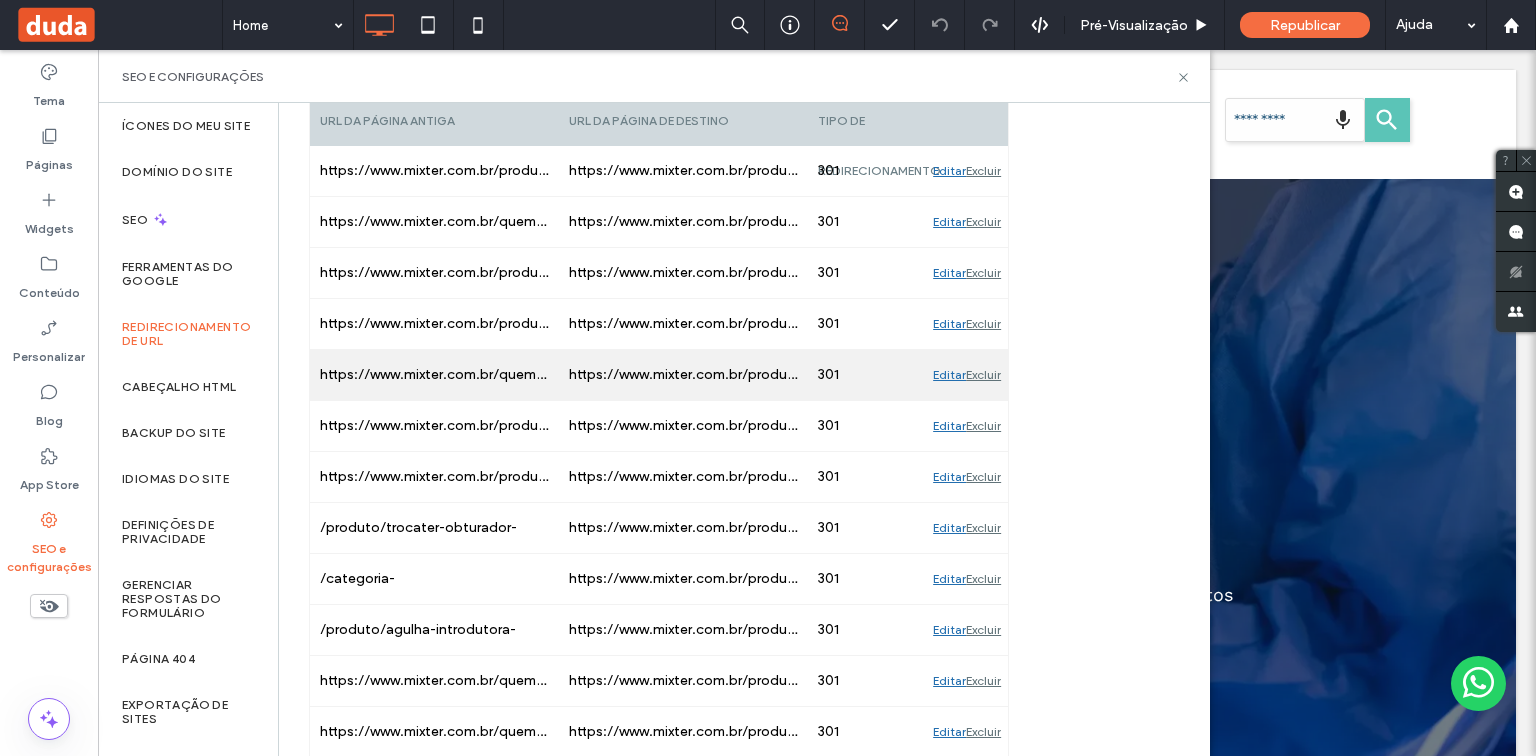 click on "Editar" at bounding box center [949, 528] 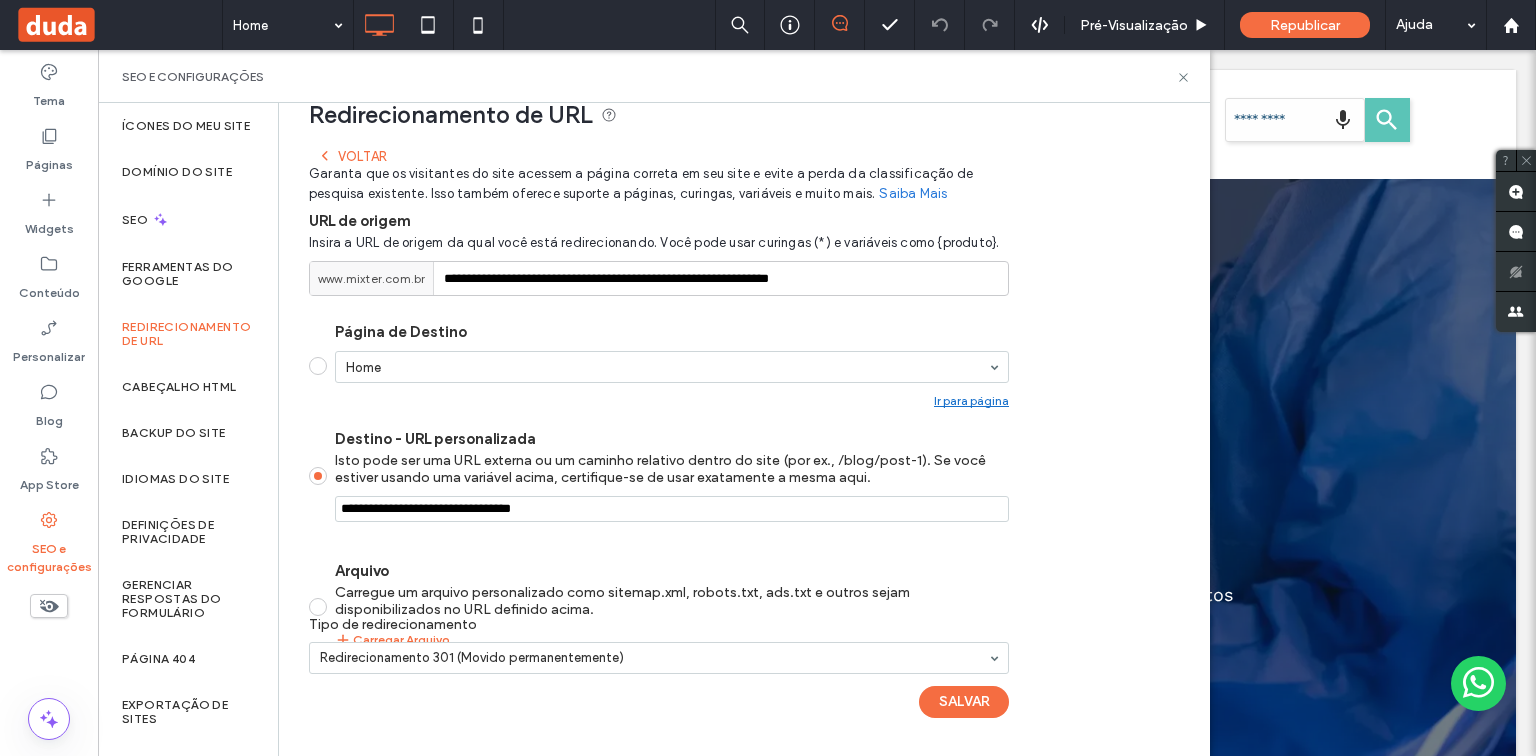 scroll, scrollTop: 170, scrollLeft: 0, axis: vertical 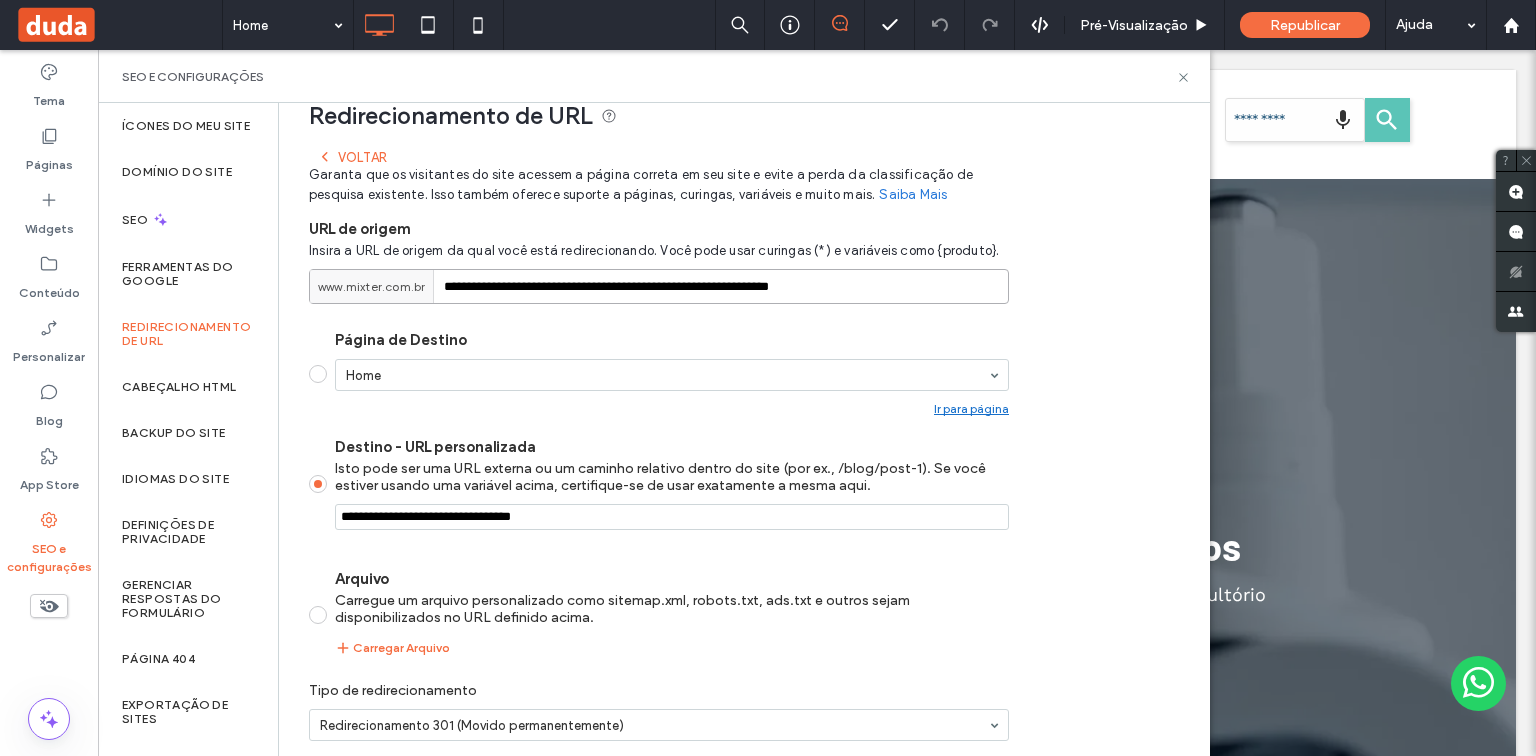 drag, startPoint x: 892, startPoint y: 277, endPoint x: 428, endPoint y: 300, distance: 464.5697 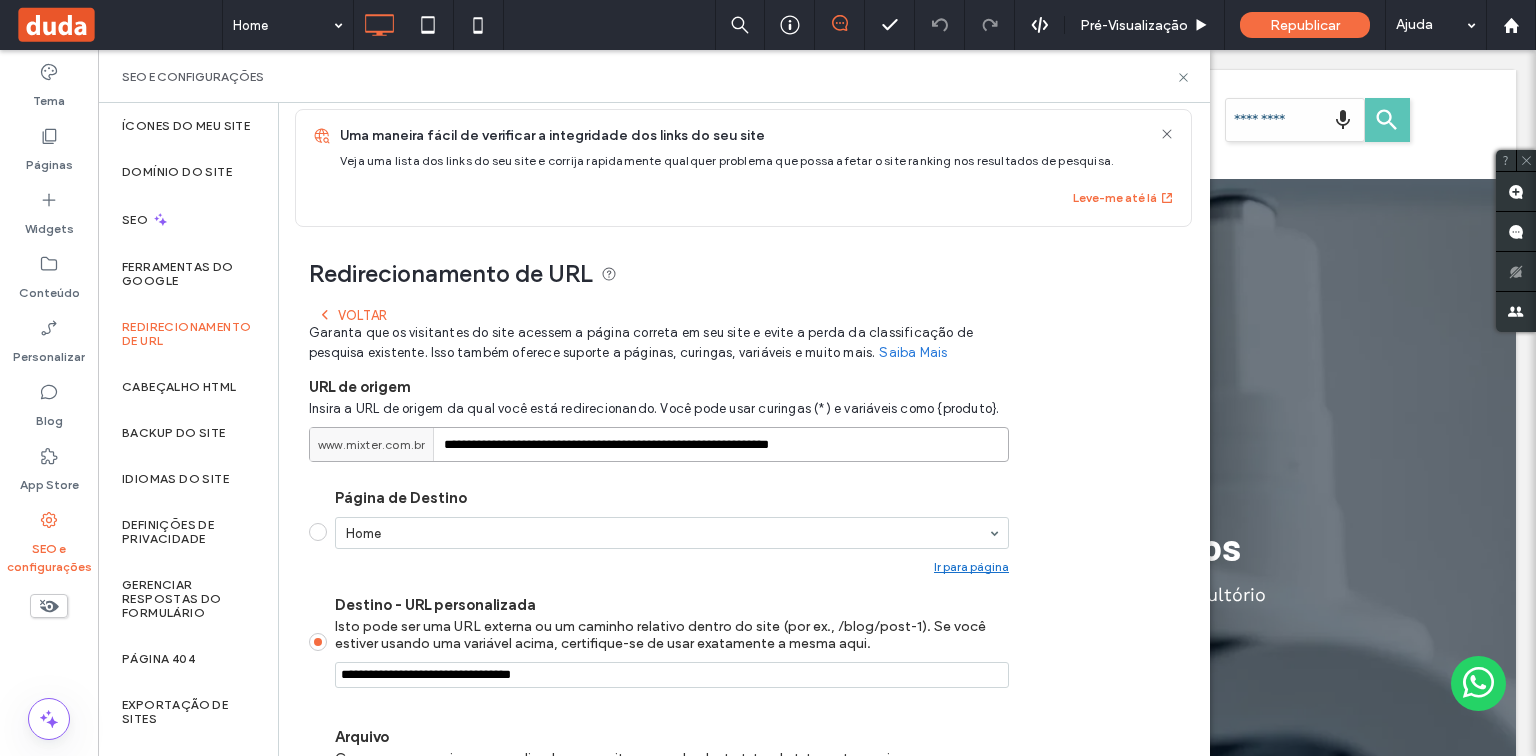 scroll, scrollTop: 10, scrollLeft: 0, axis: vertical 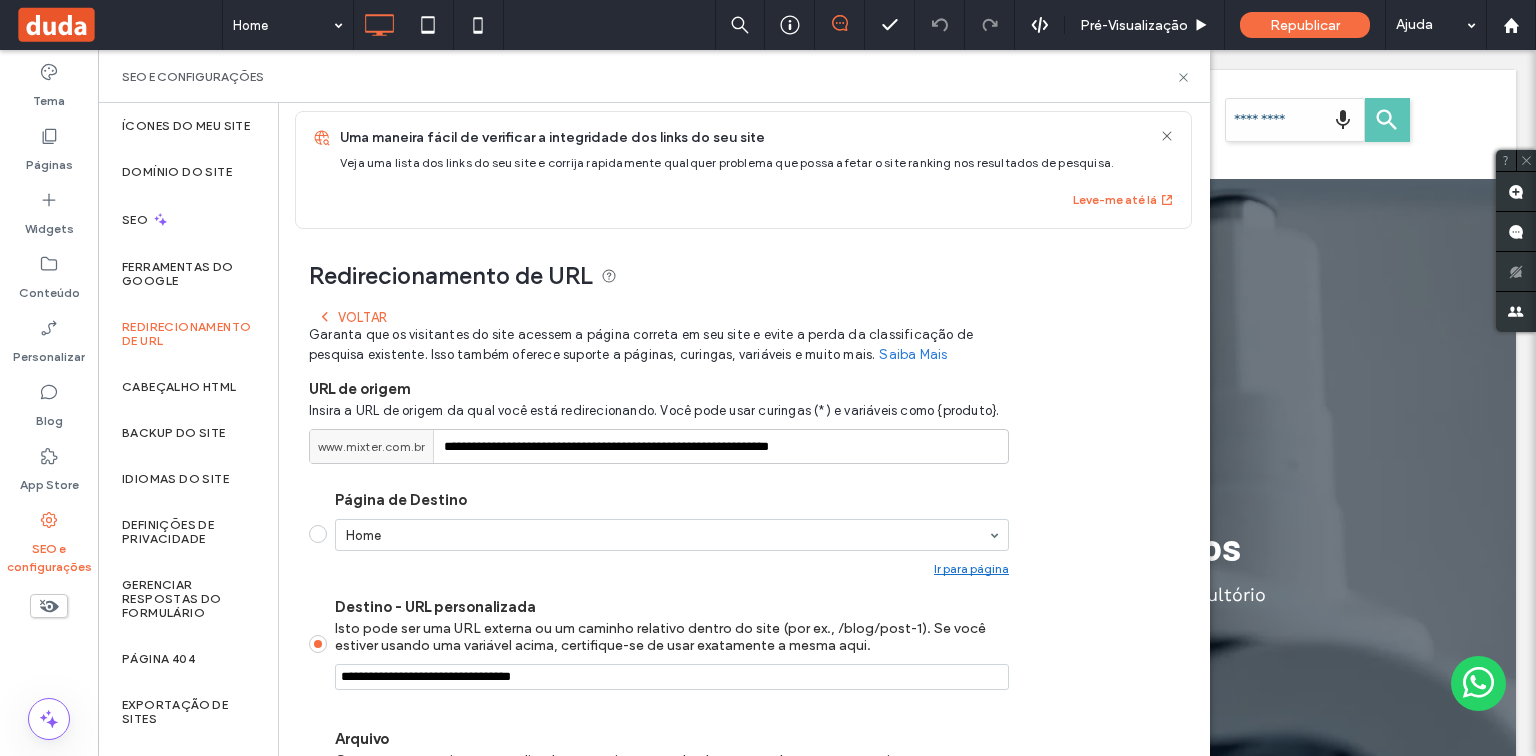 click on "Voltar" at bounding box center (352, 317) 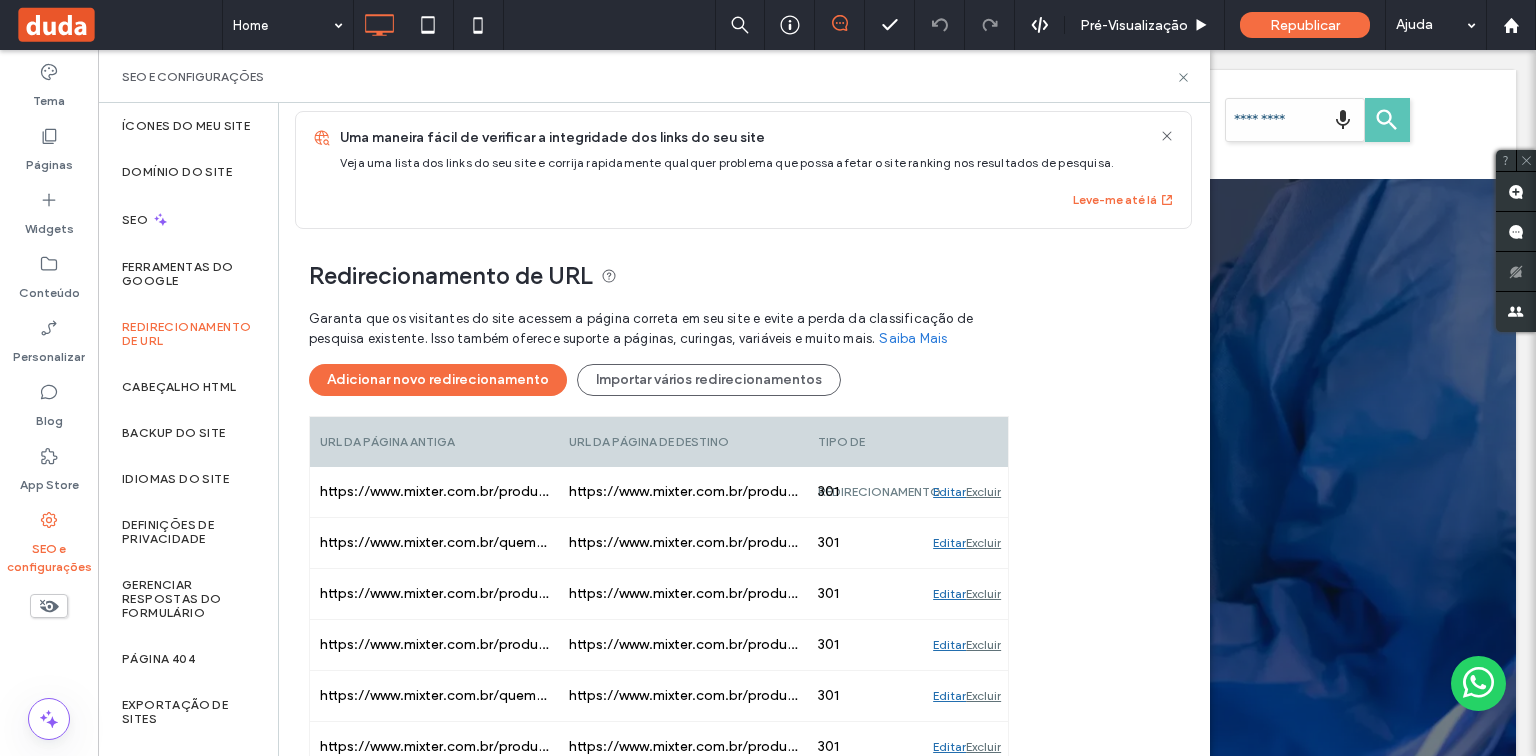 scroll, scrollTop: 2730, scrollLeft: 0, axis: vertical 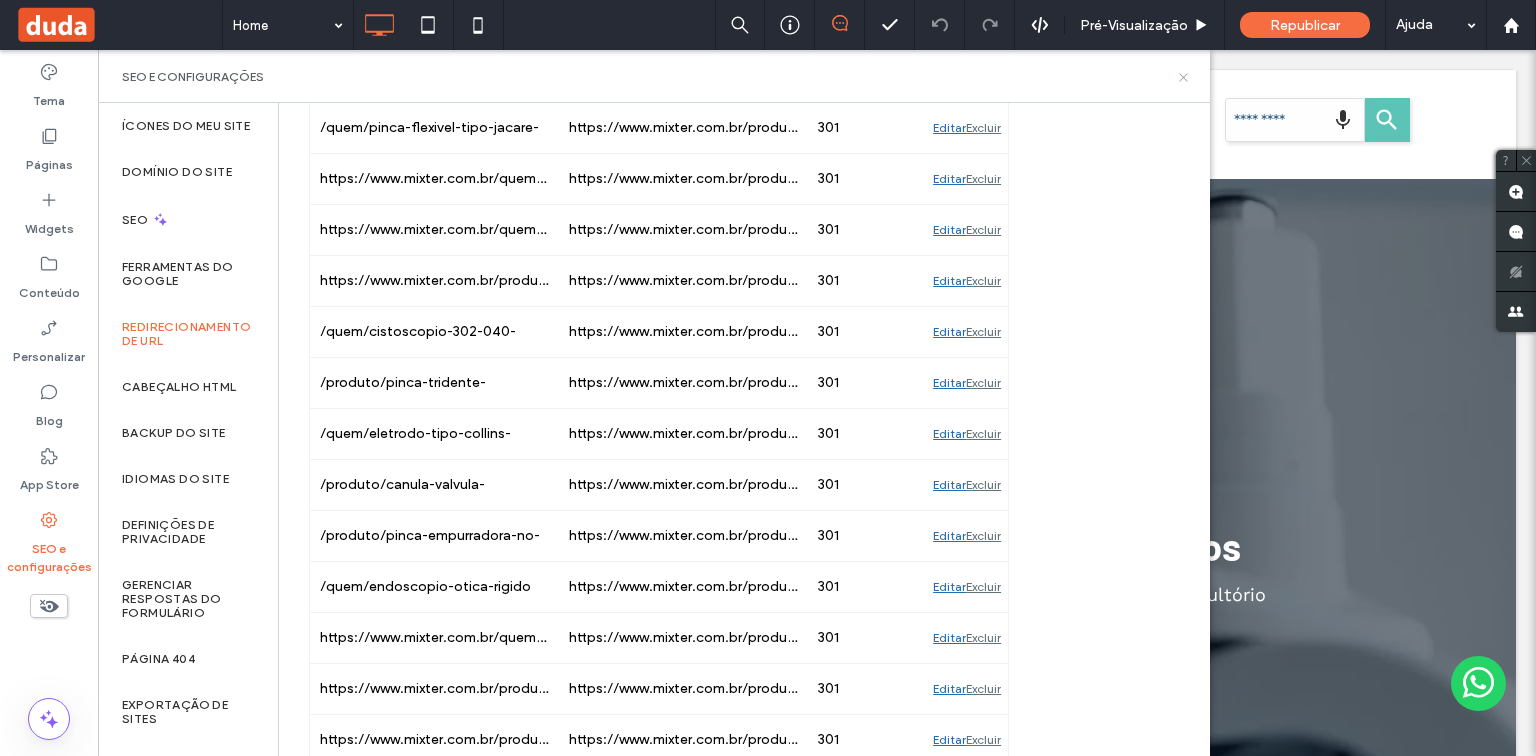 drag, startPoint x: 1181, startPoint y: 75, endPoint x: 1082, endPoint y: 25, distance: 110.909874 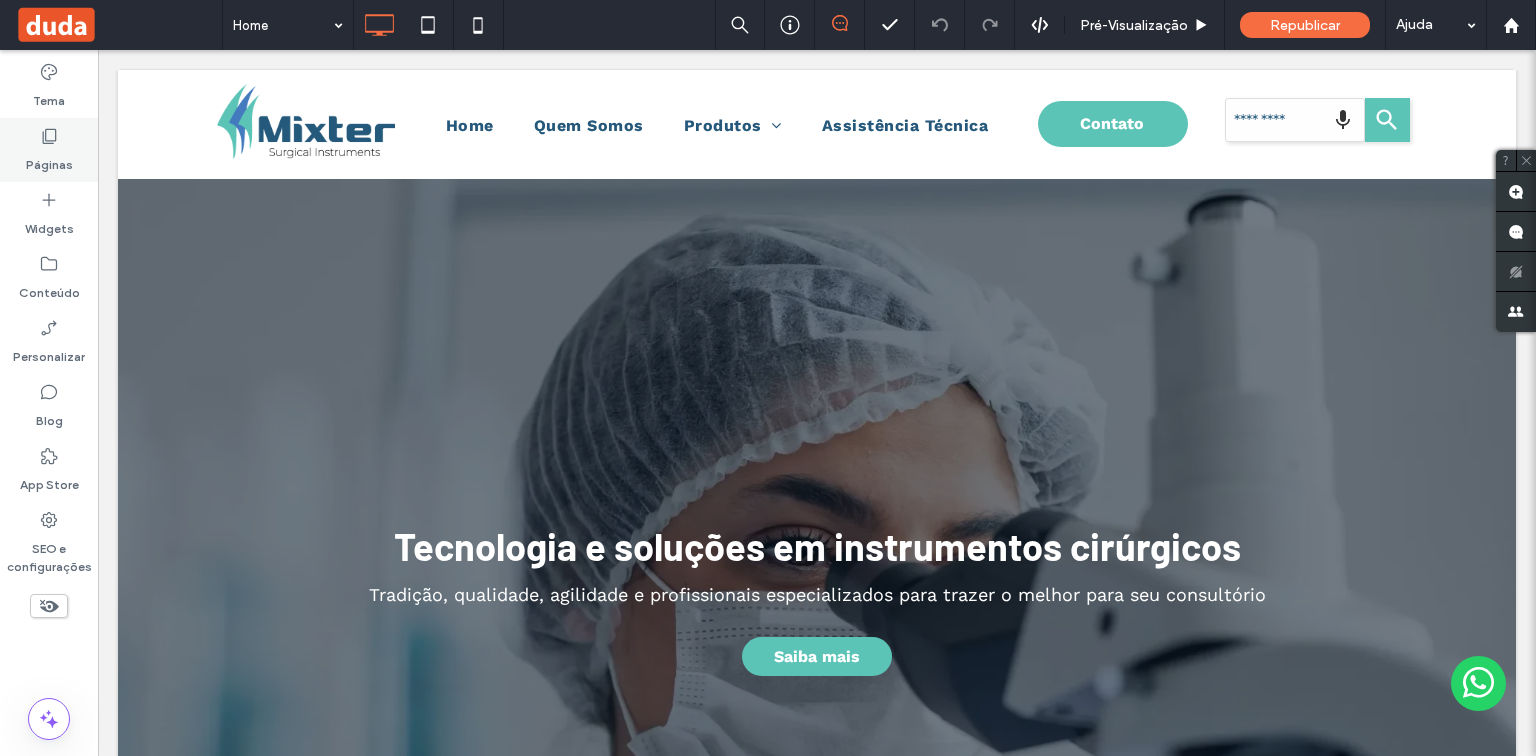 click on "Páginas" at bounding box center (49, 160) 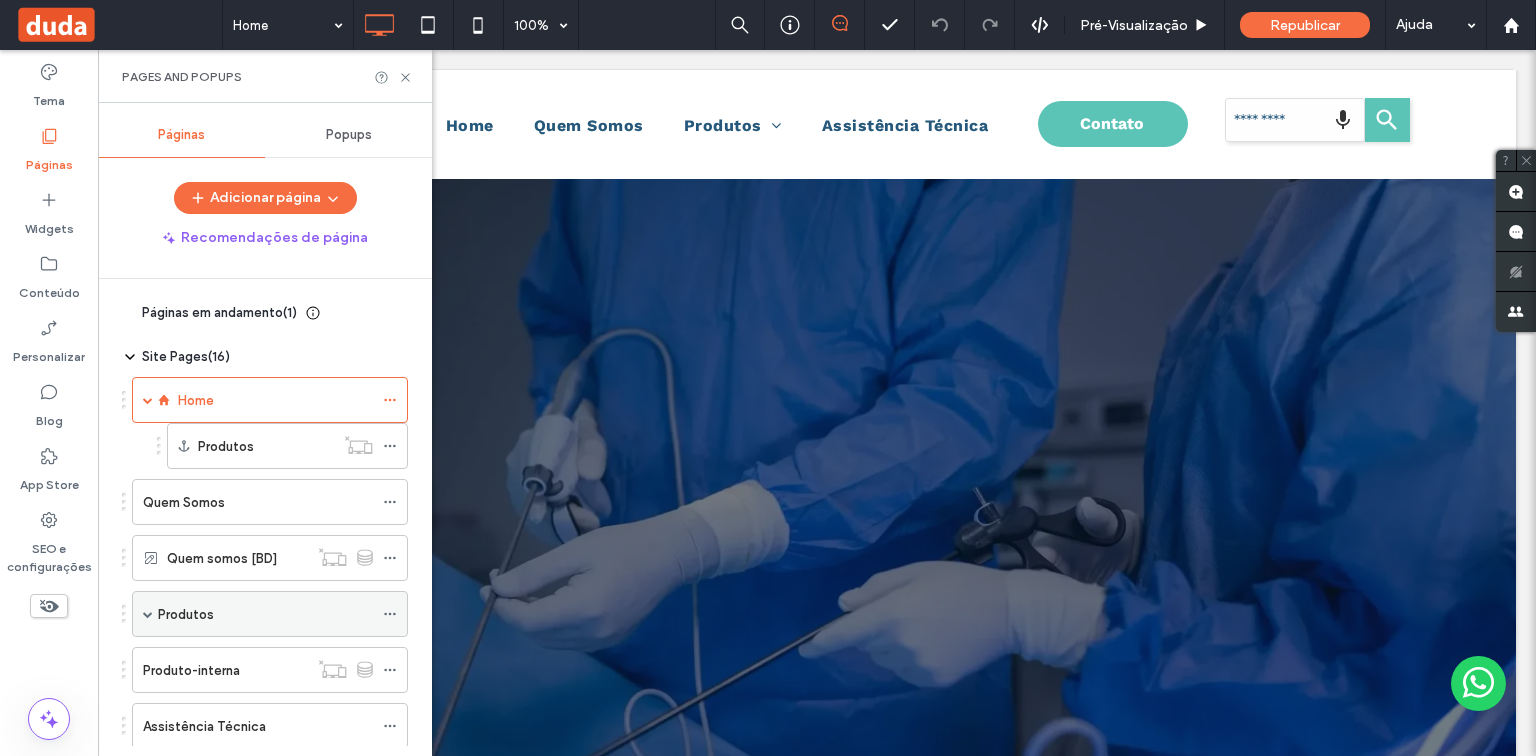 click at bounding box center (148, 614) 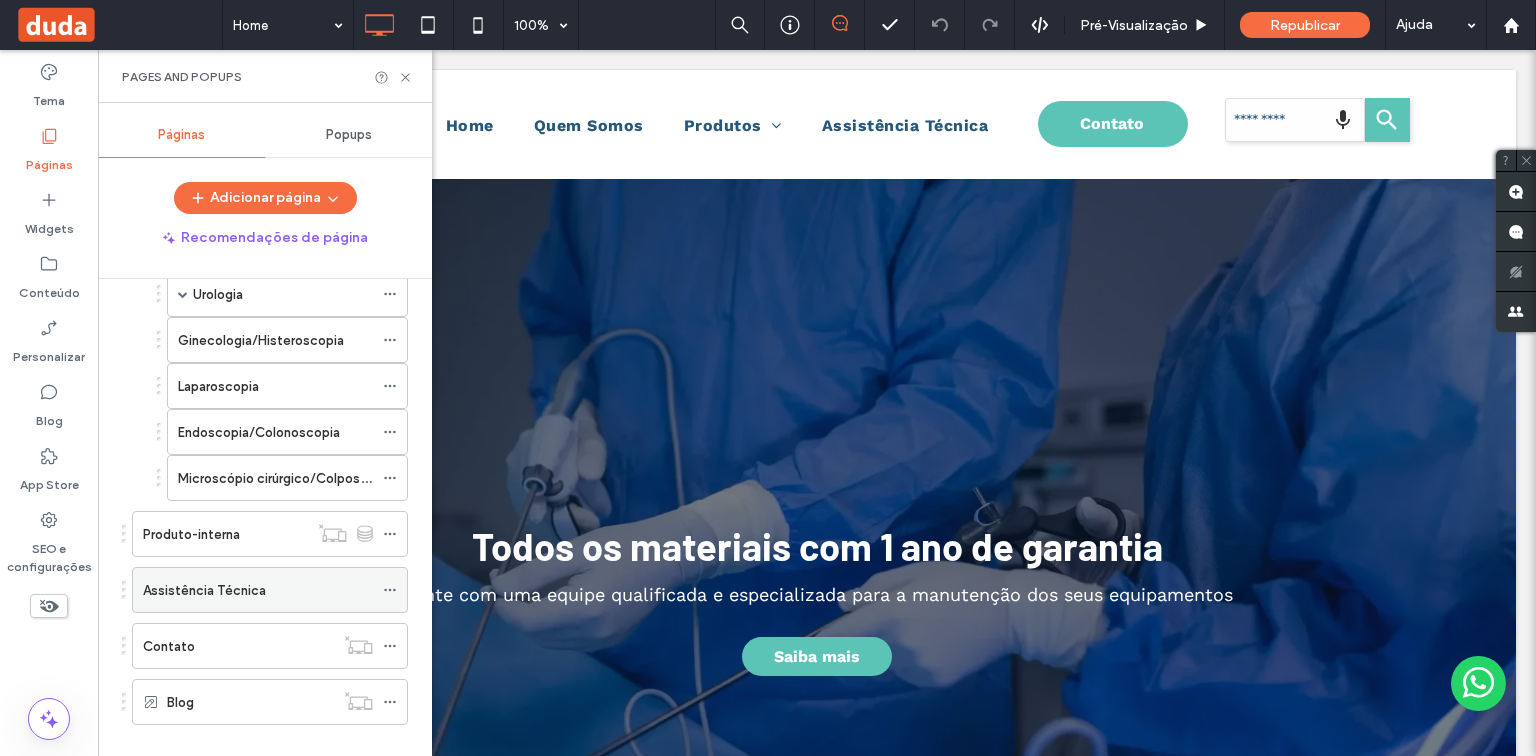 scroll, scrollTop: 388, scrollLeft: 0, axis: vertical 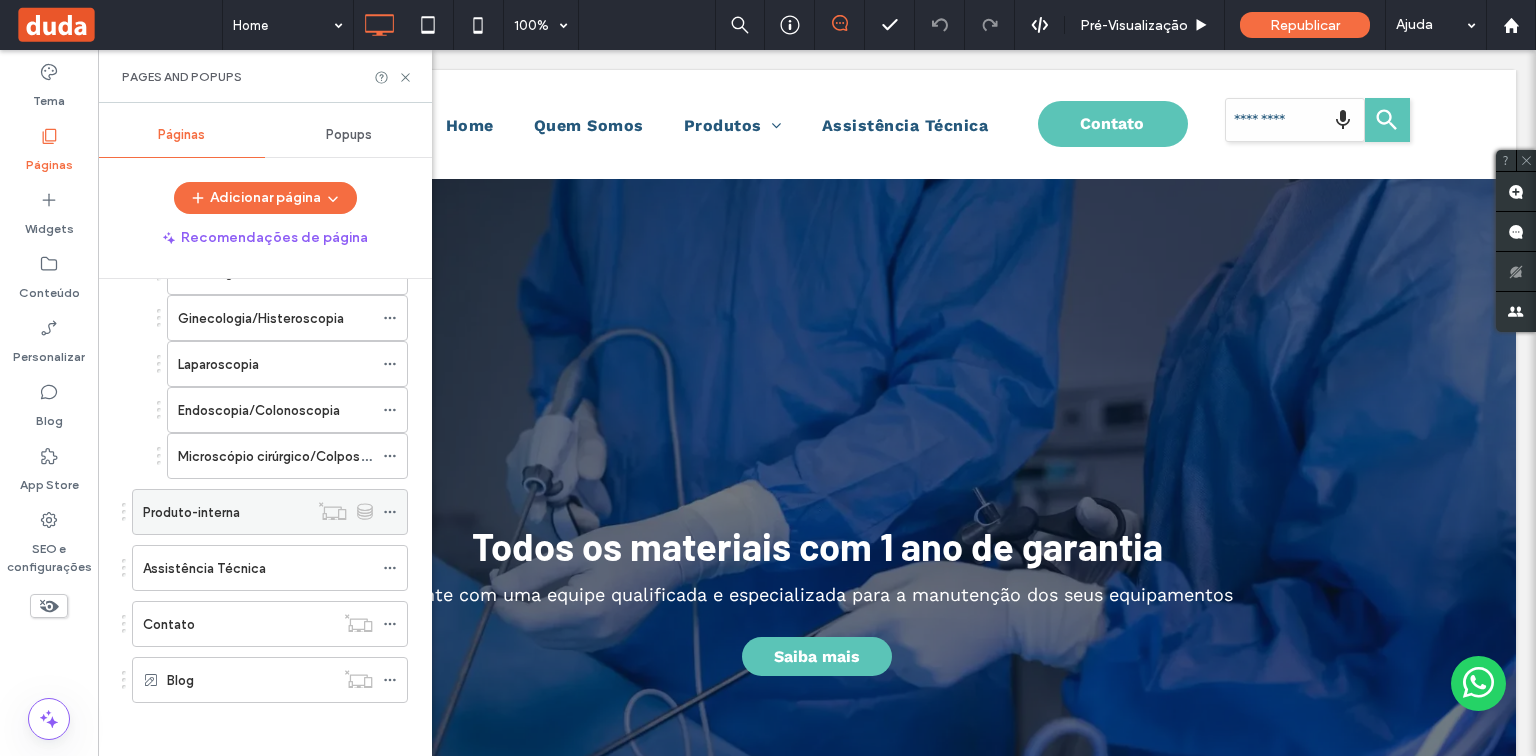 click on "Produto-interna" at bounding box center (225, 512) 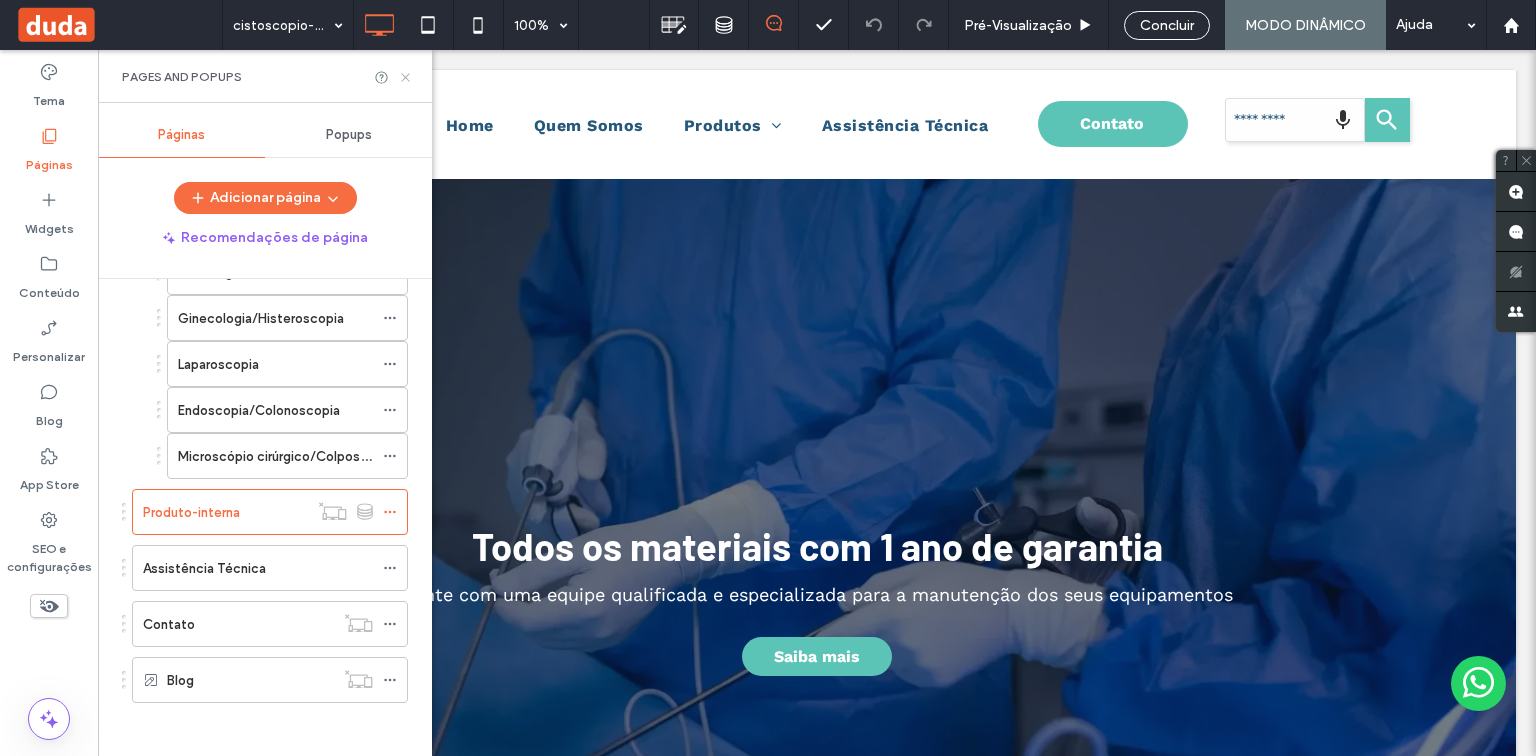 click 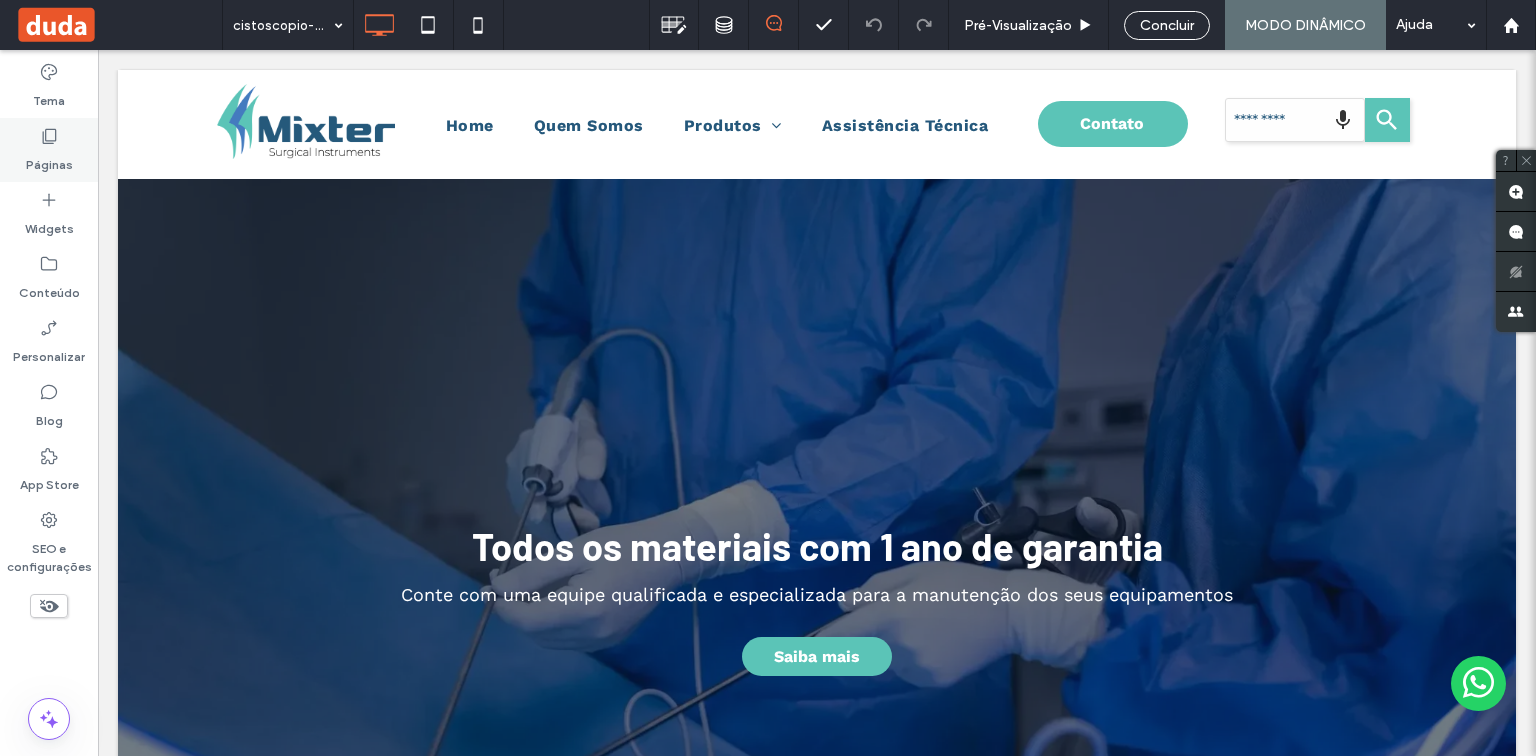 click 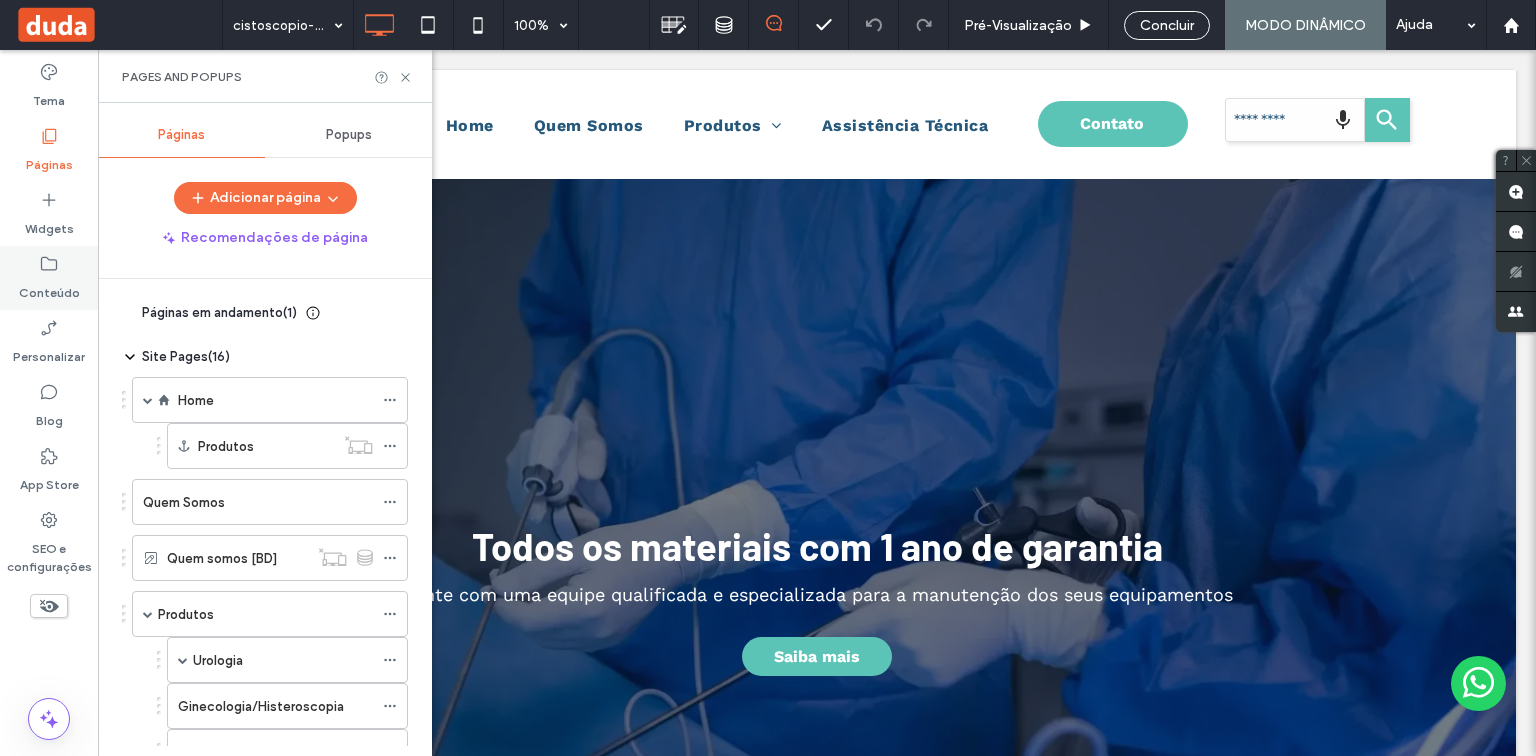 click on "Conteúdo" at bounding box center (49, 288) 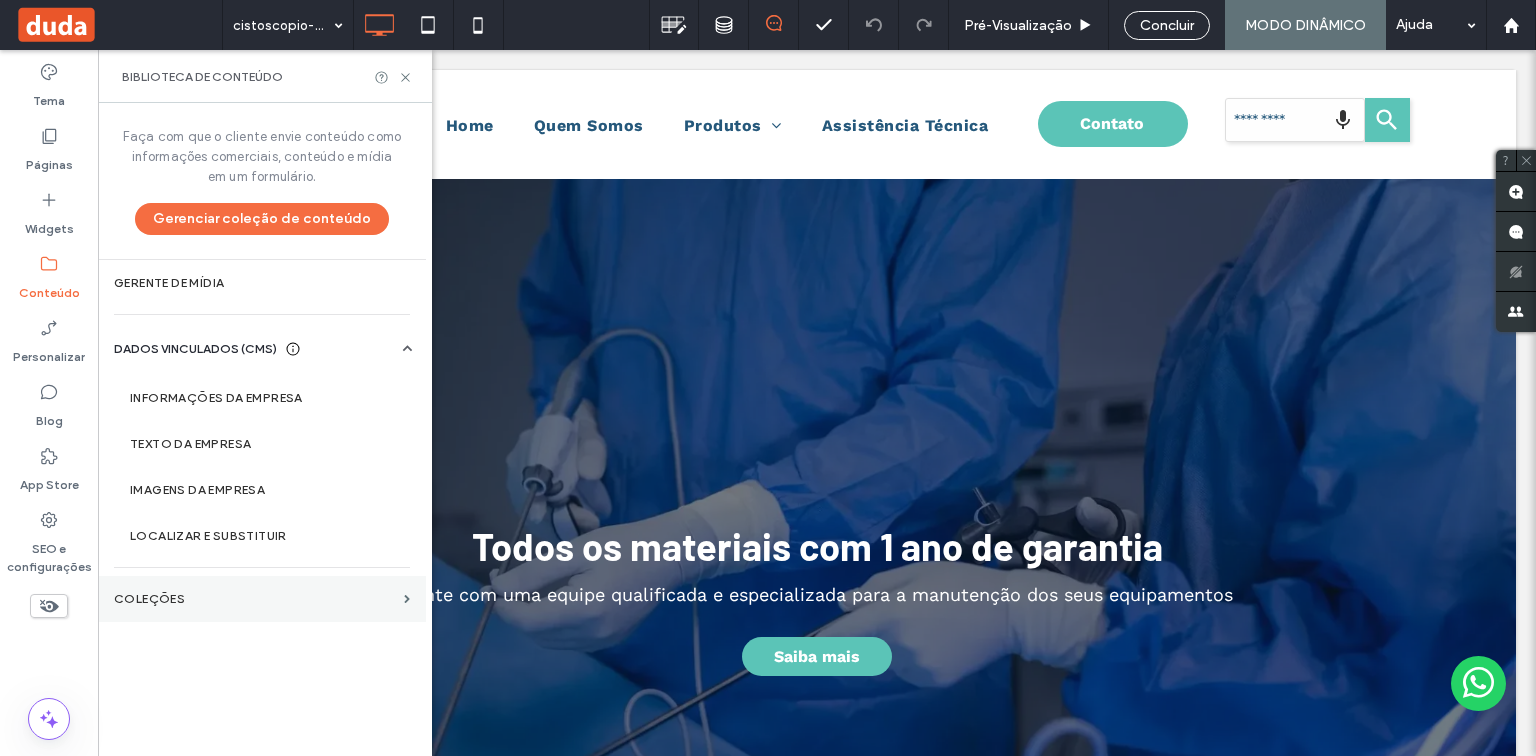 click on "COLEÇÕES" at bounding box center (255, 599) 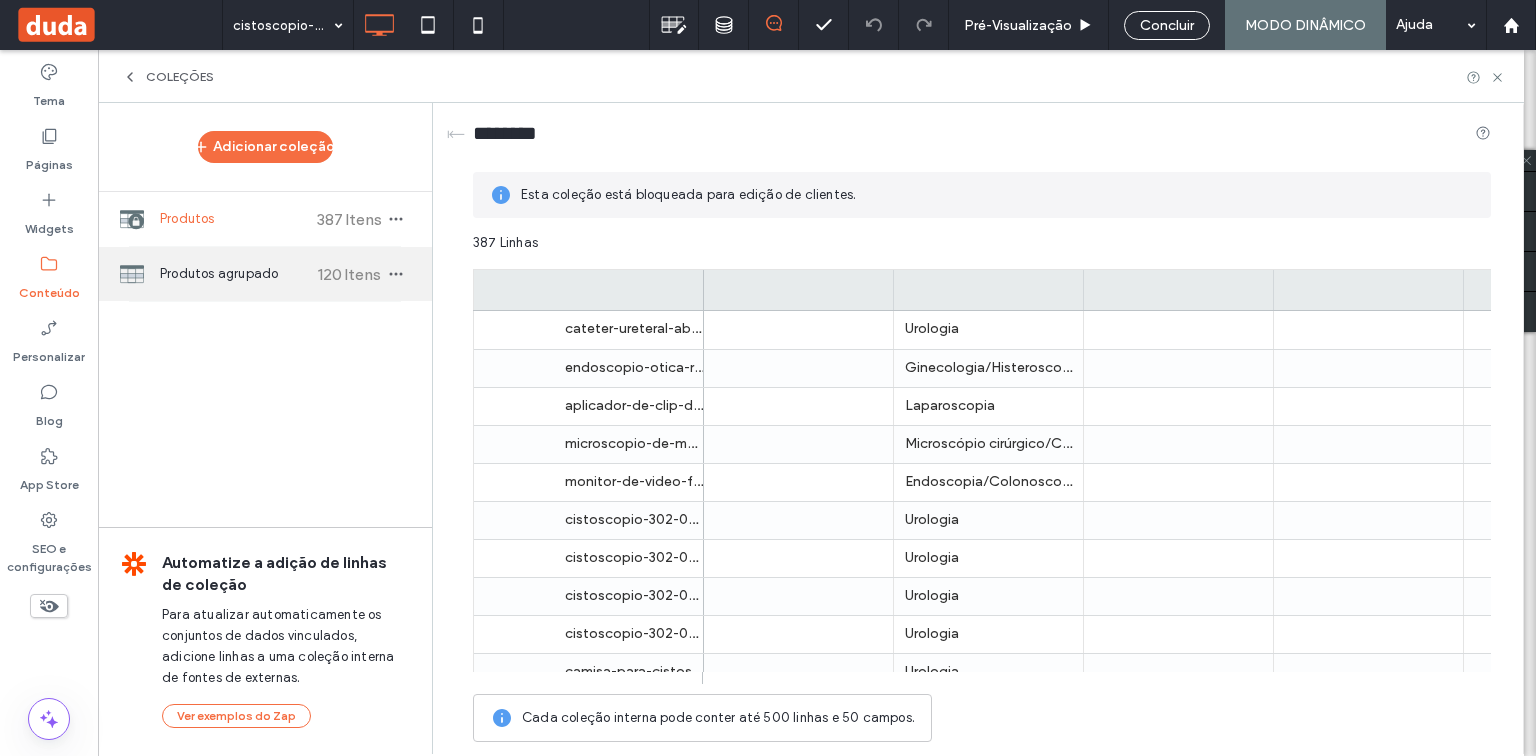 click on "Produtos agrupado" at bounding box center (234, 274) 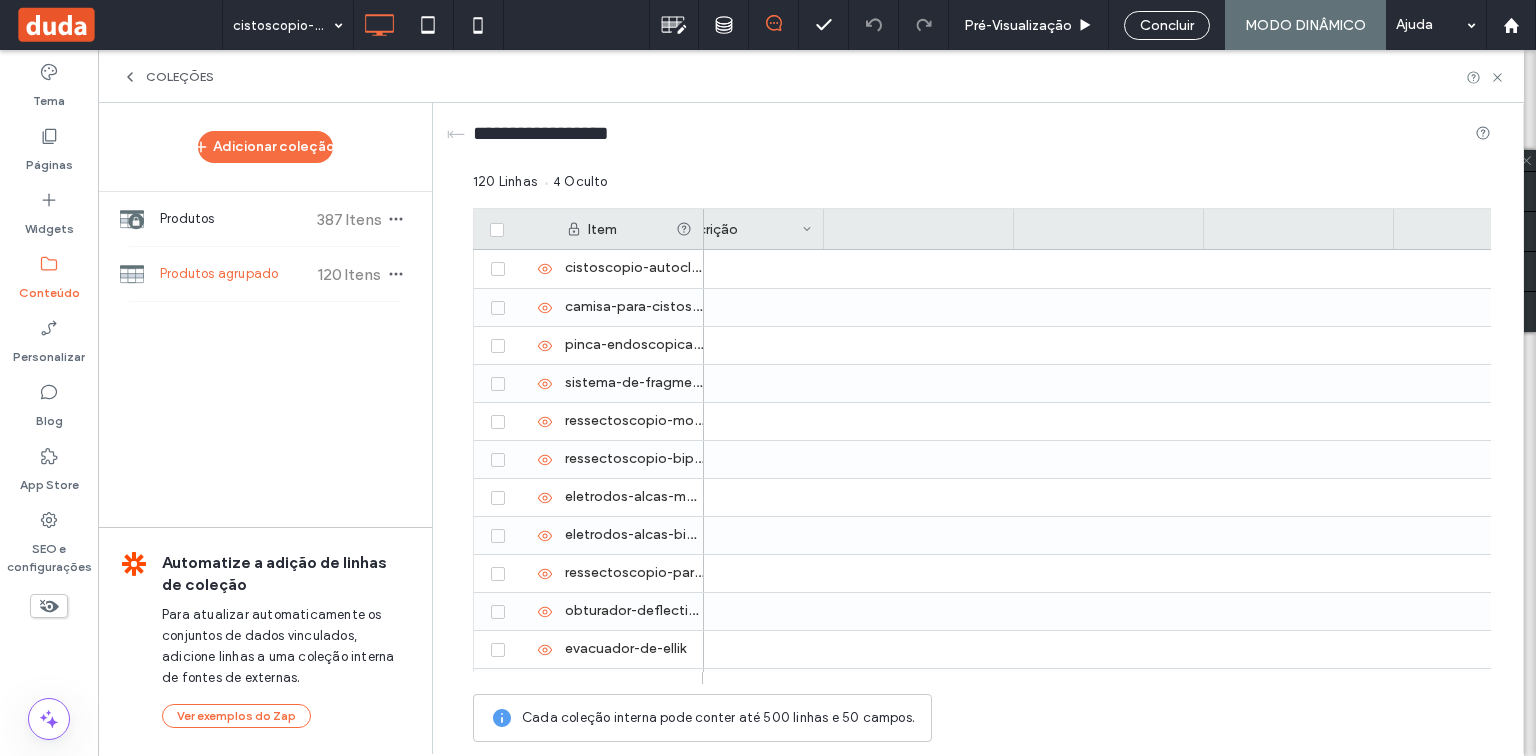 scroll, scrollTop: 0, scrollLeft: 1020, axis: horizontal 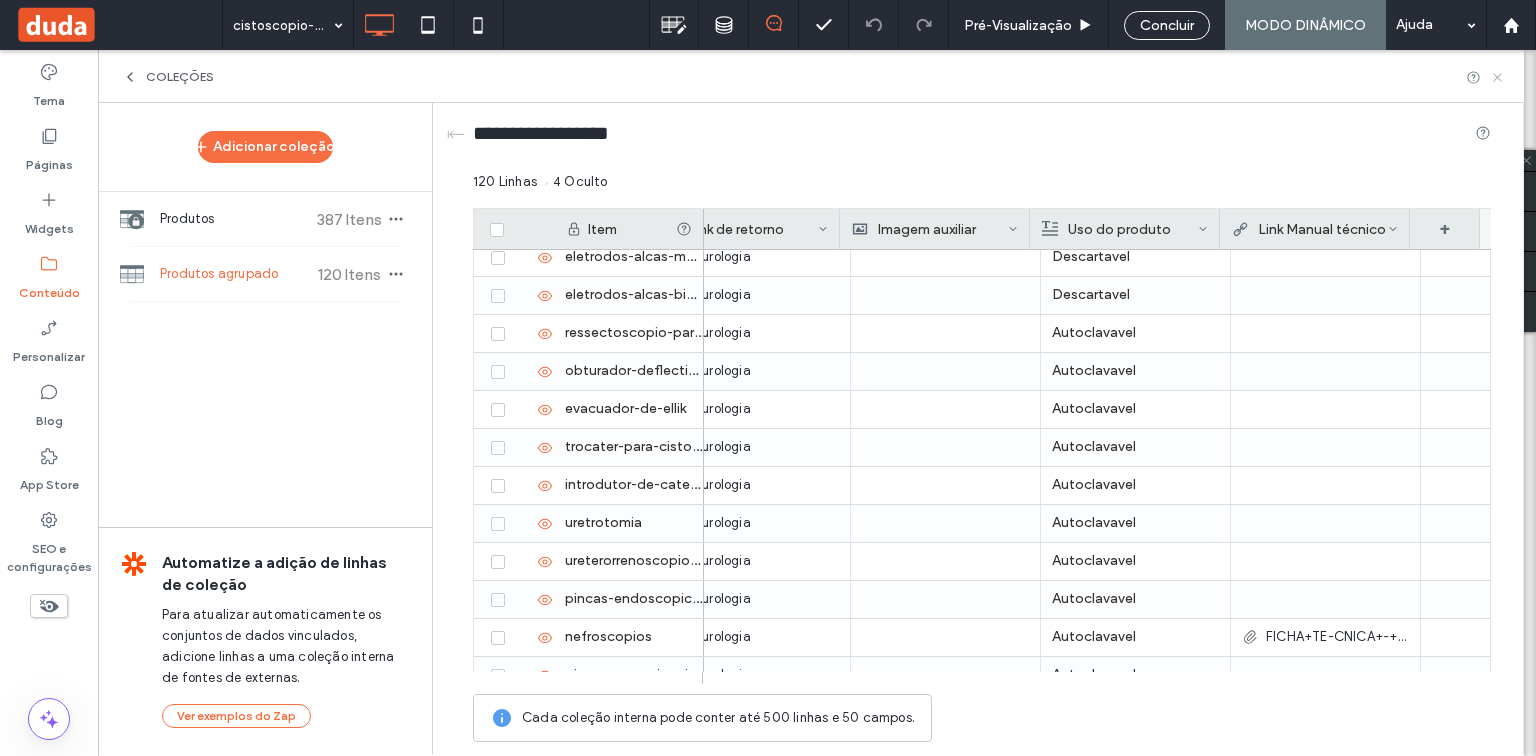 click 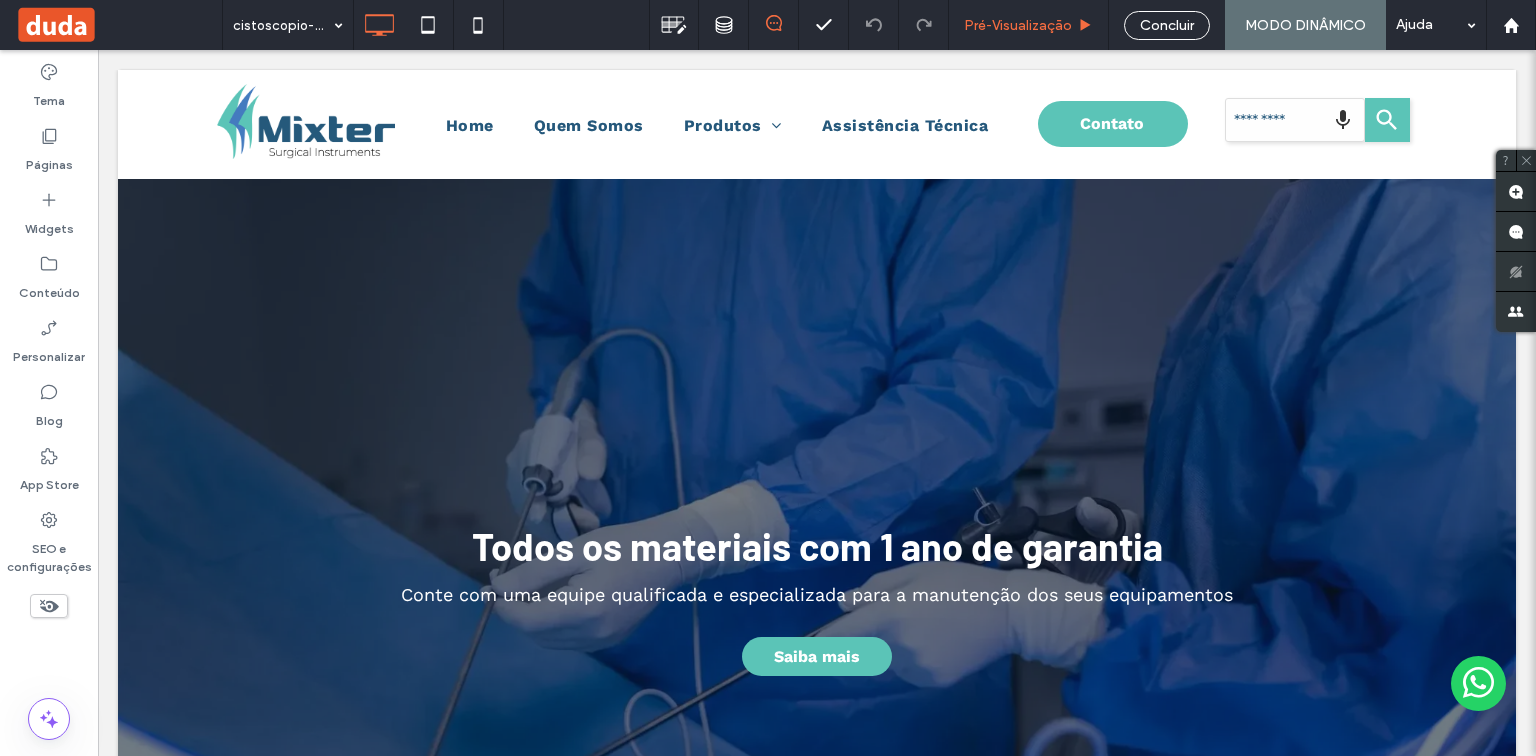 click on "Pré-Visualizaçāo" at bounding box center [1018, 25] 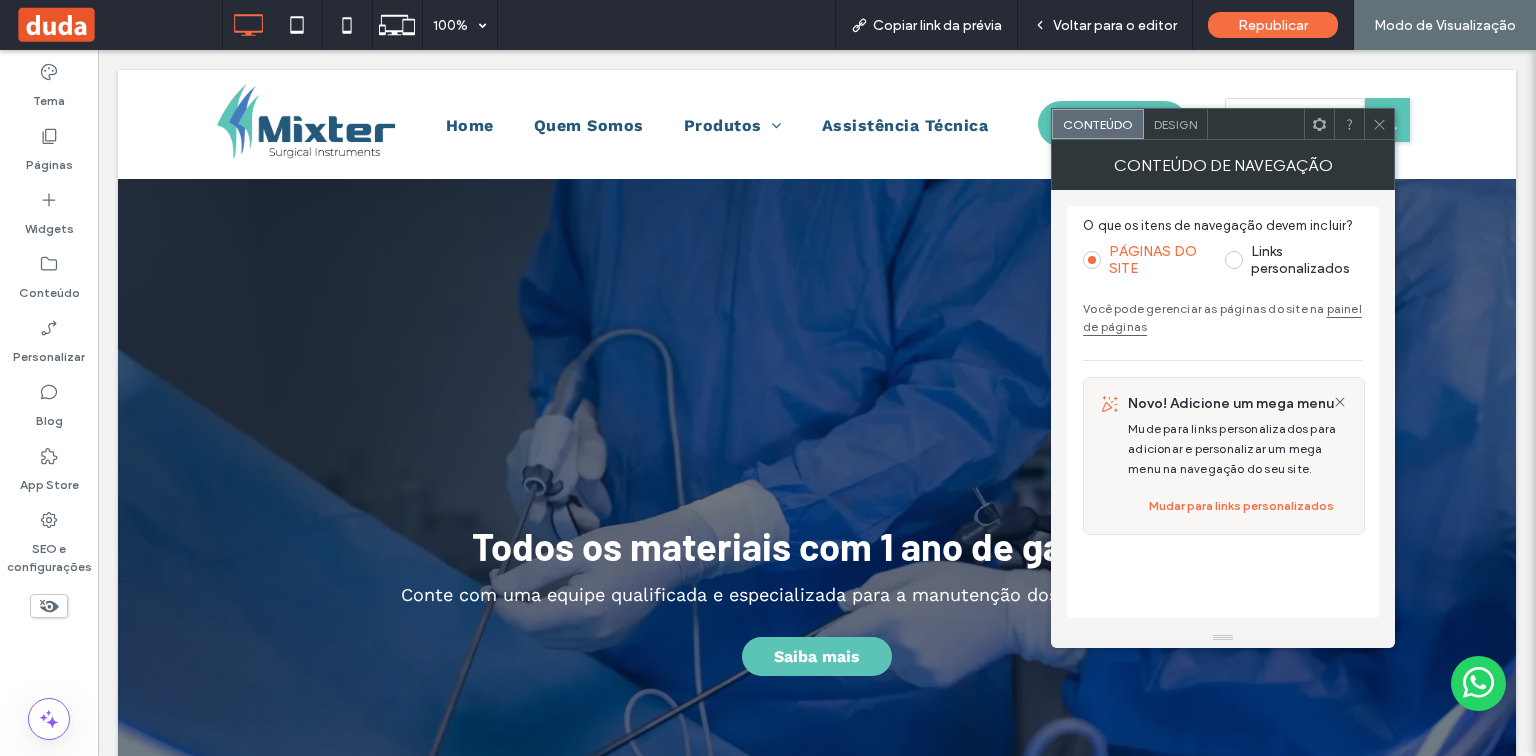 click 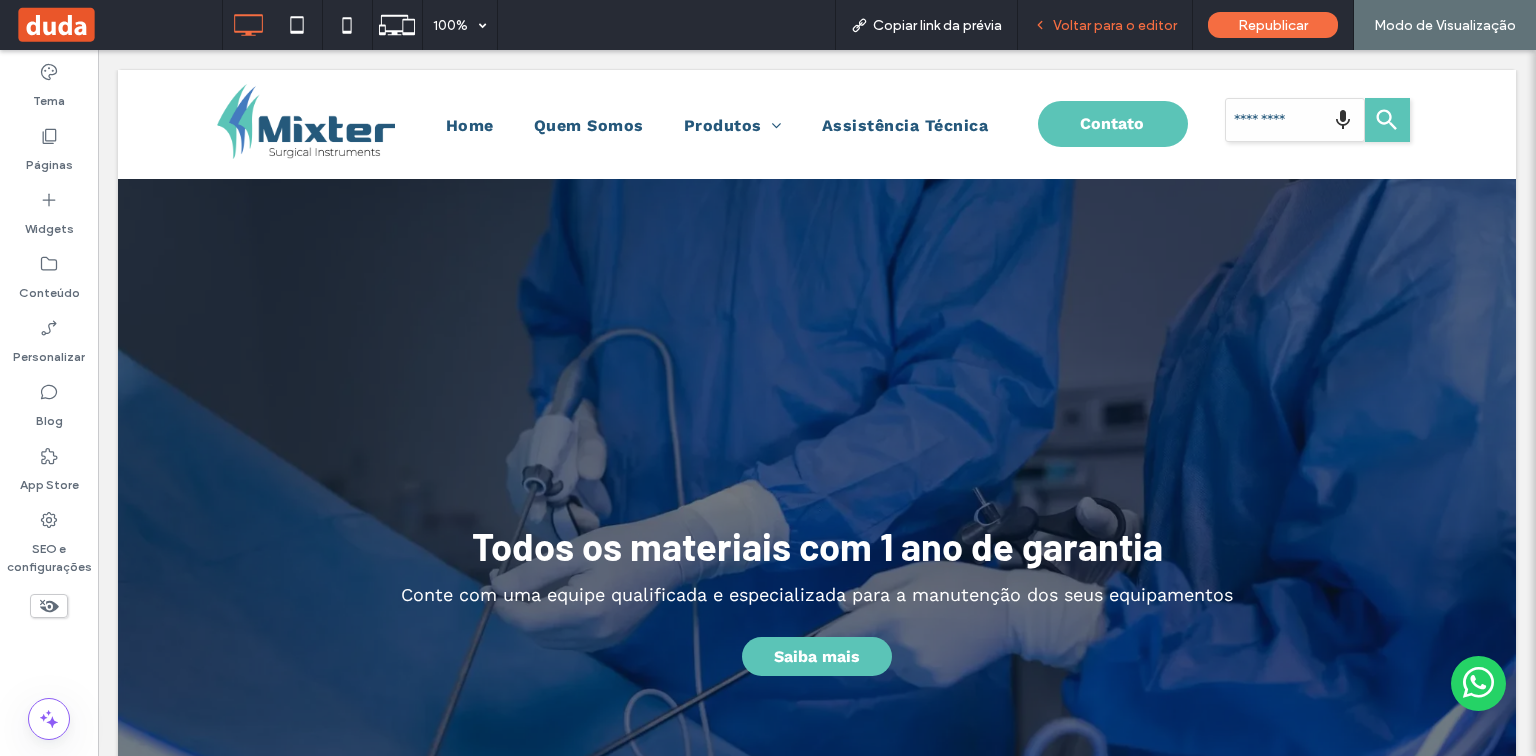 click on "Voltar para o editor" at bounding box center [1115, 25] 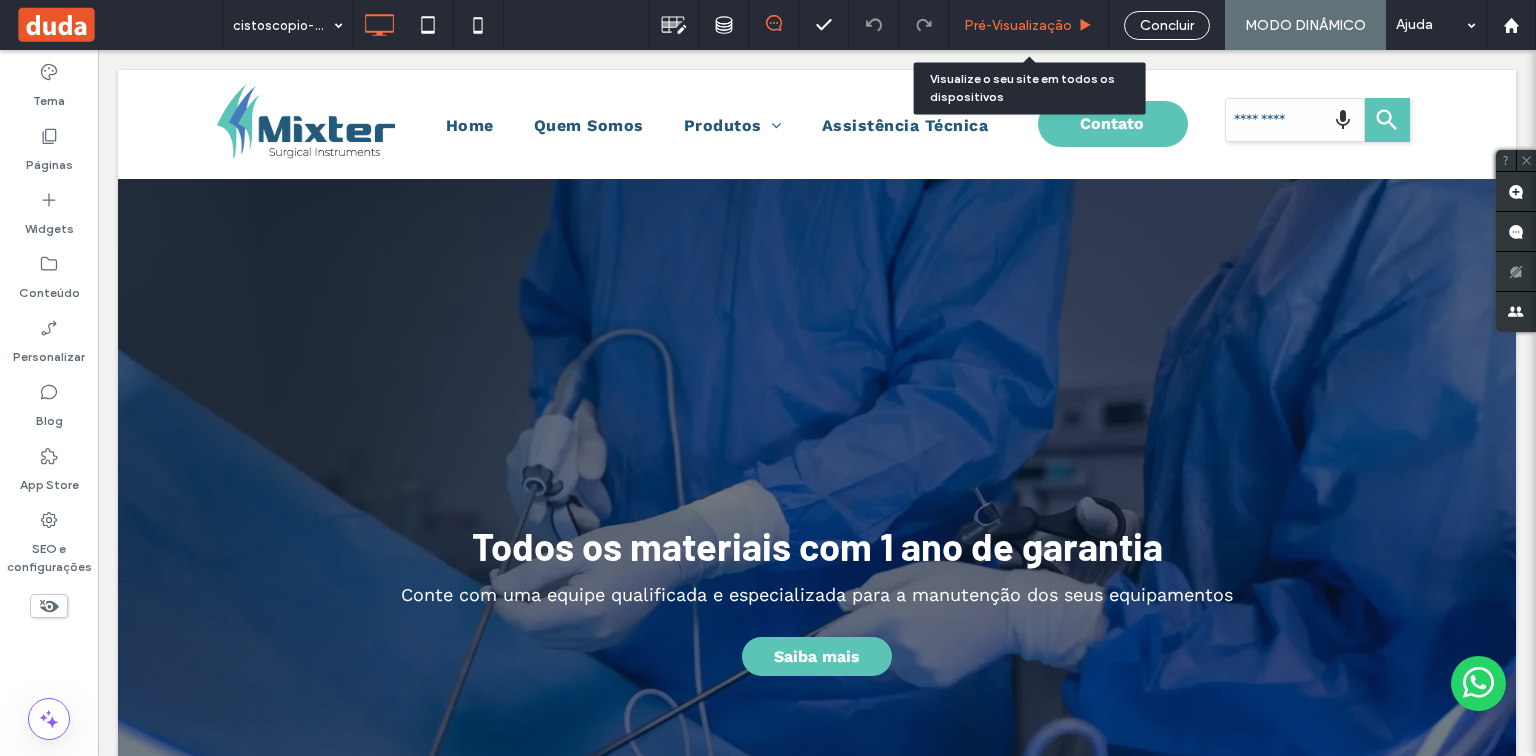 click on "Pré-Visualizaçāo" at bounding box center [1018, 25] 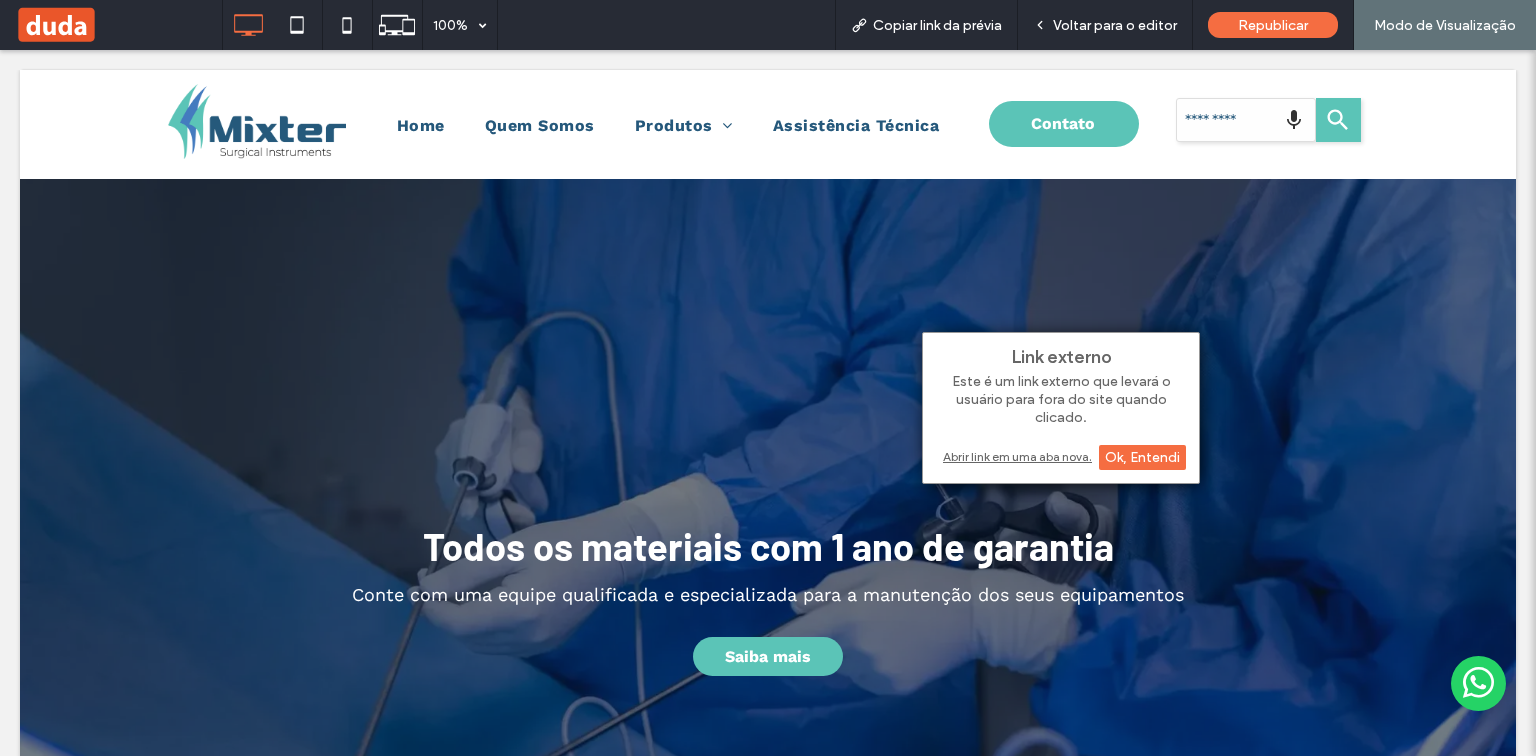 click on "Abrir link em uma aba nova." at bounding box center (1061, 456) 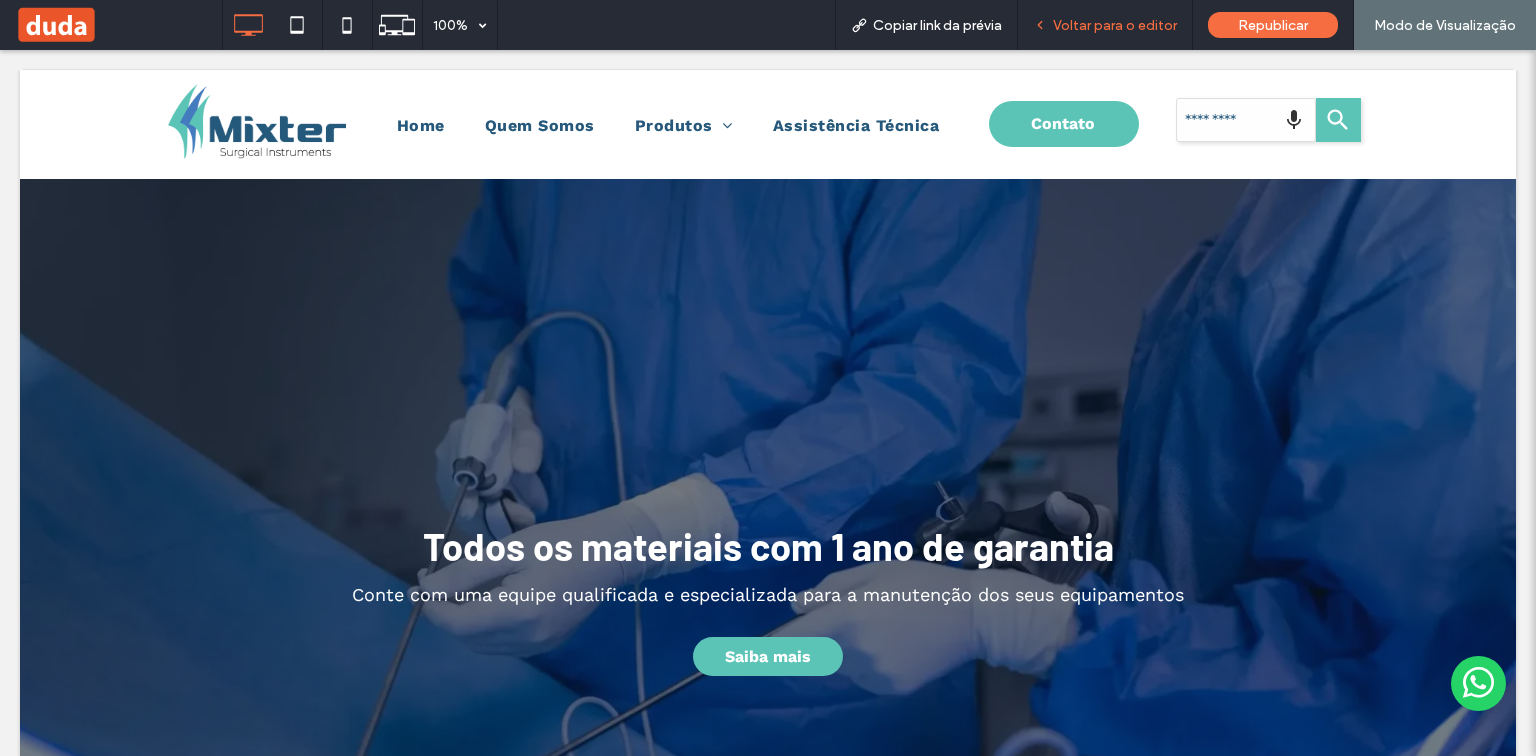 click on "Voltar para o editor" at bounding box center [1115, 25] 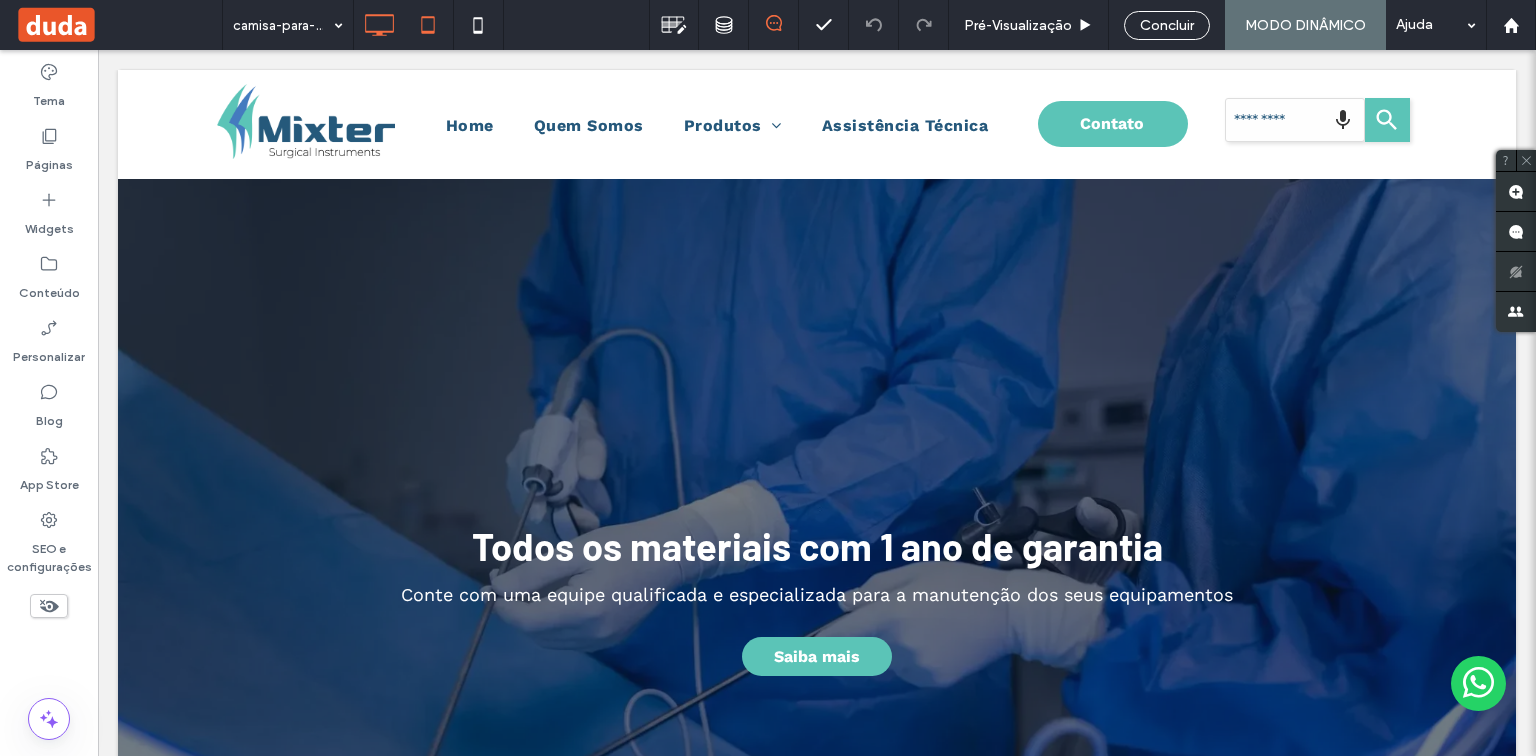 type on "*********" 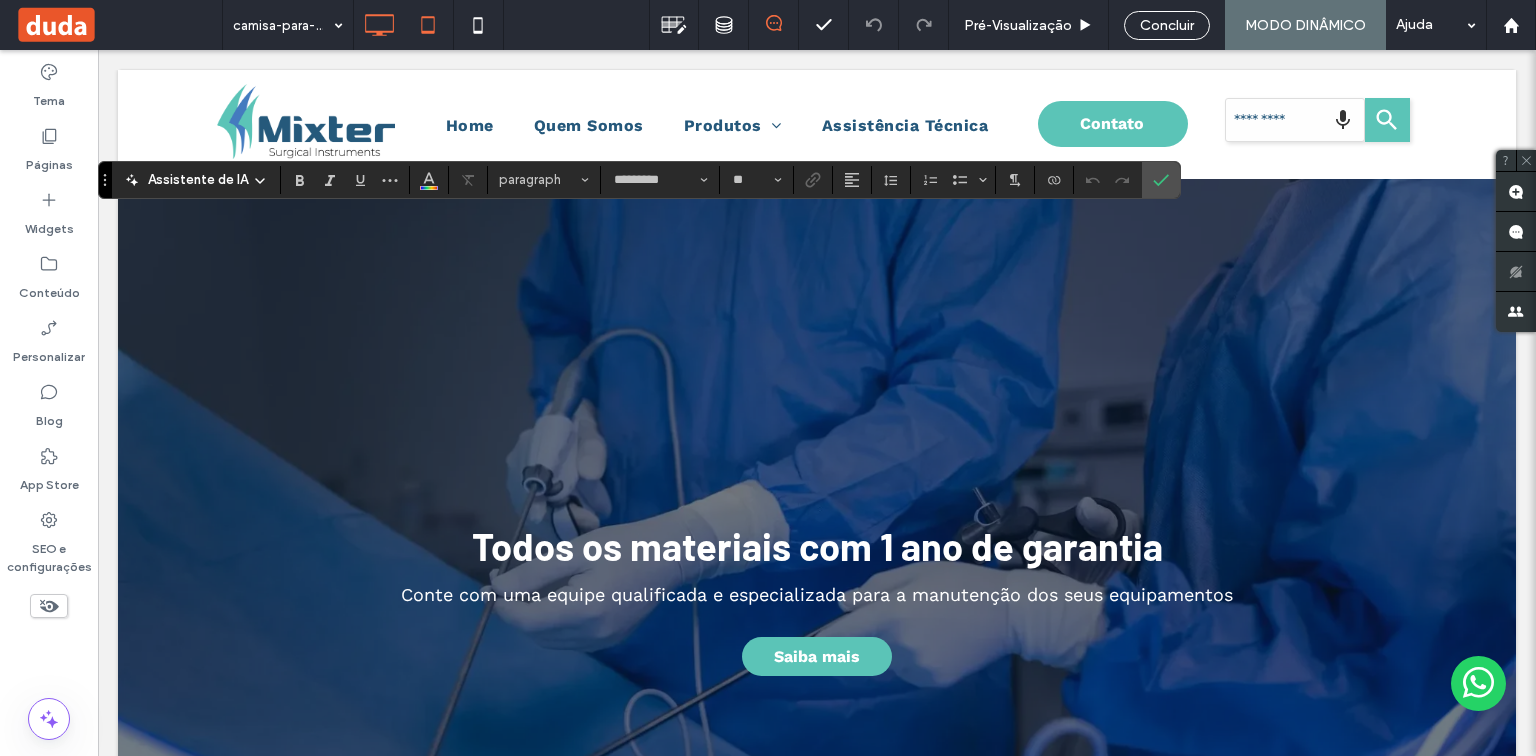 type 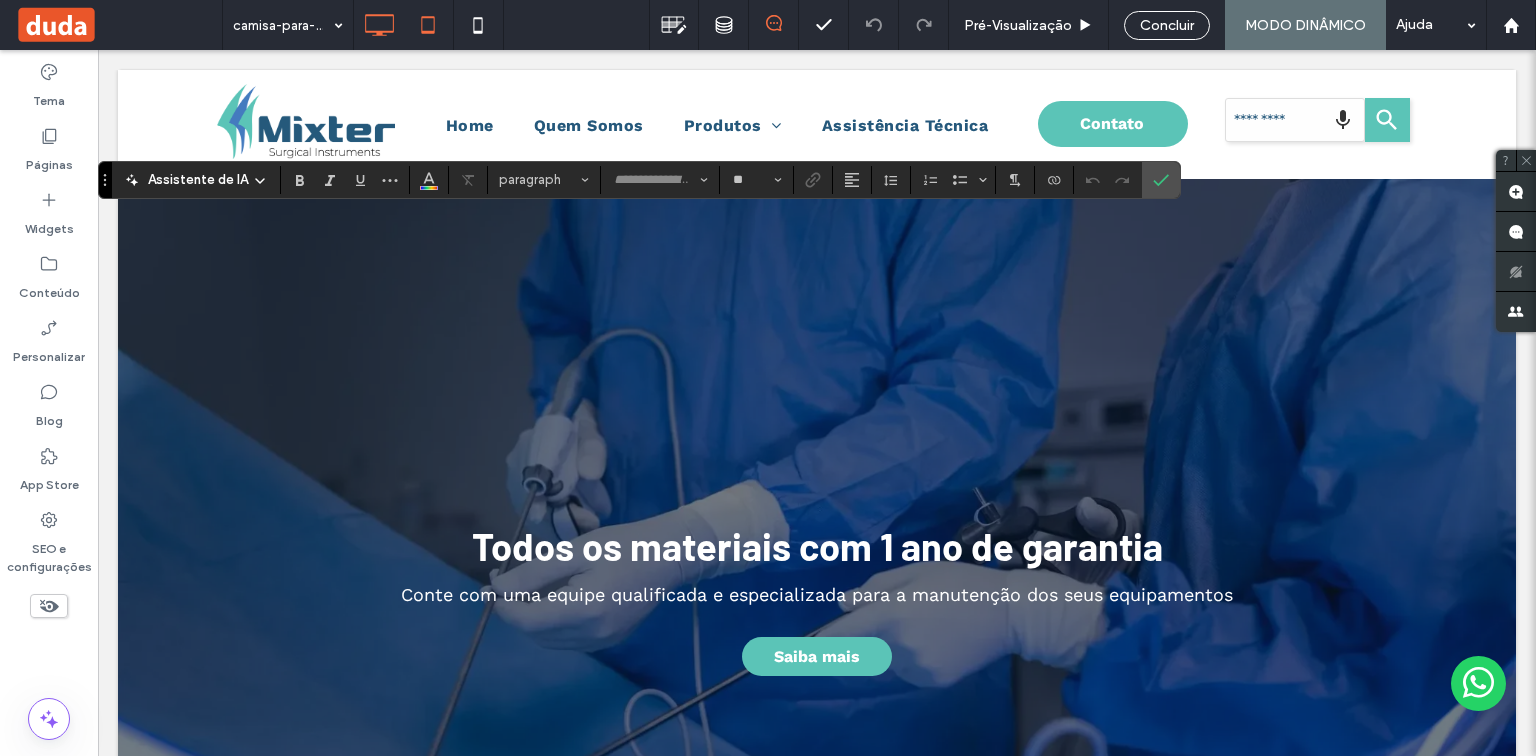 type on "*" 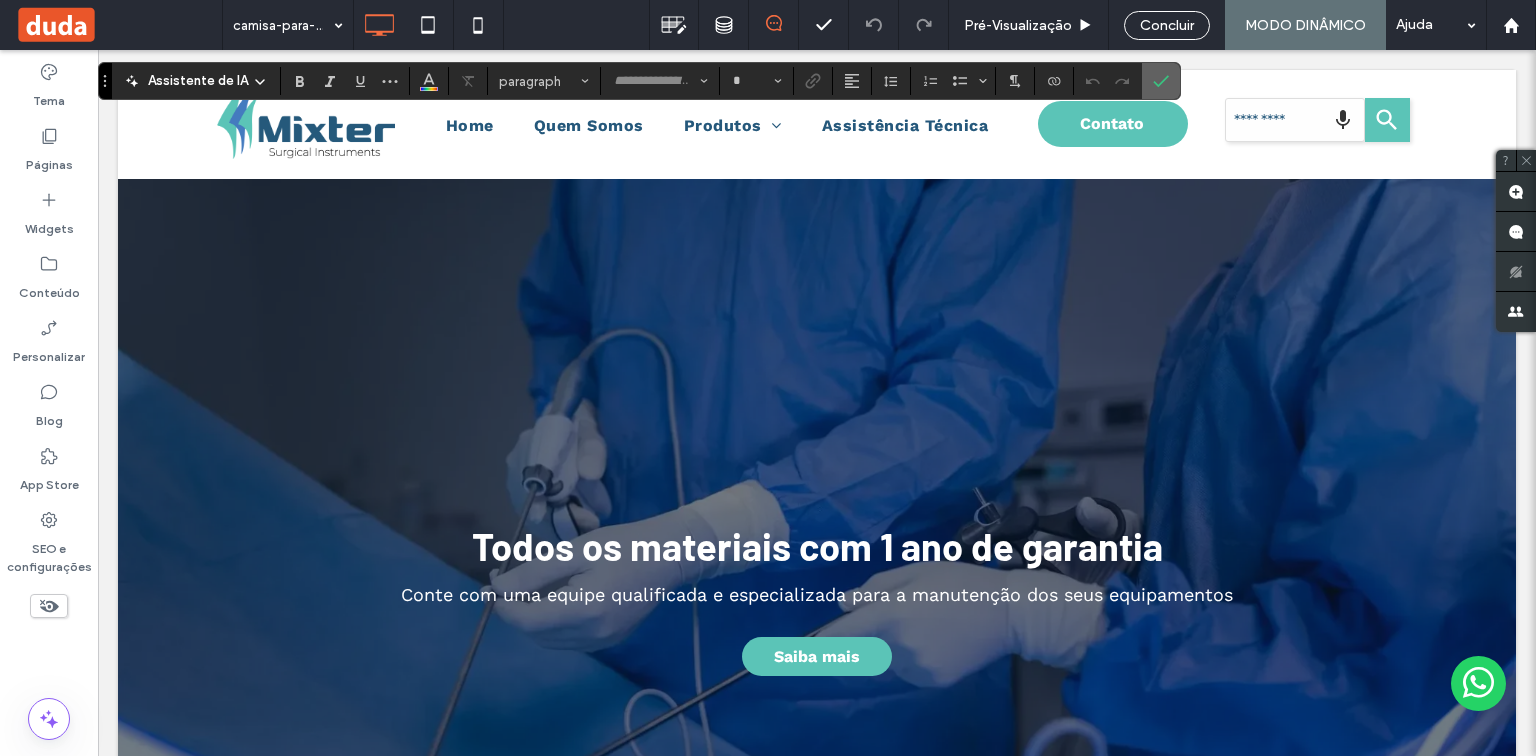 click 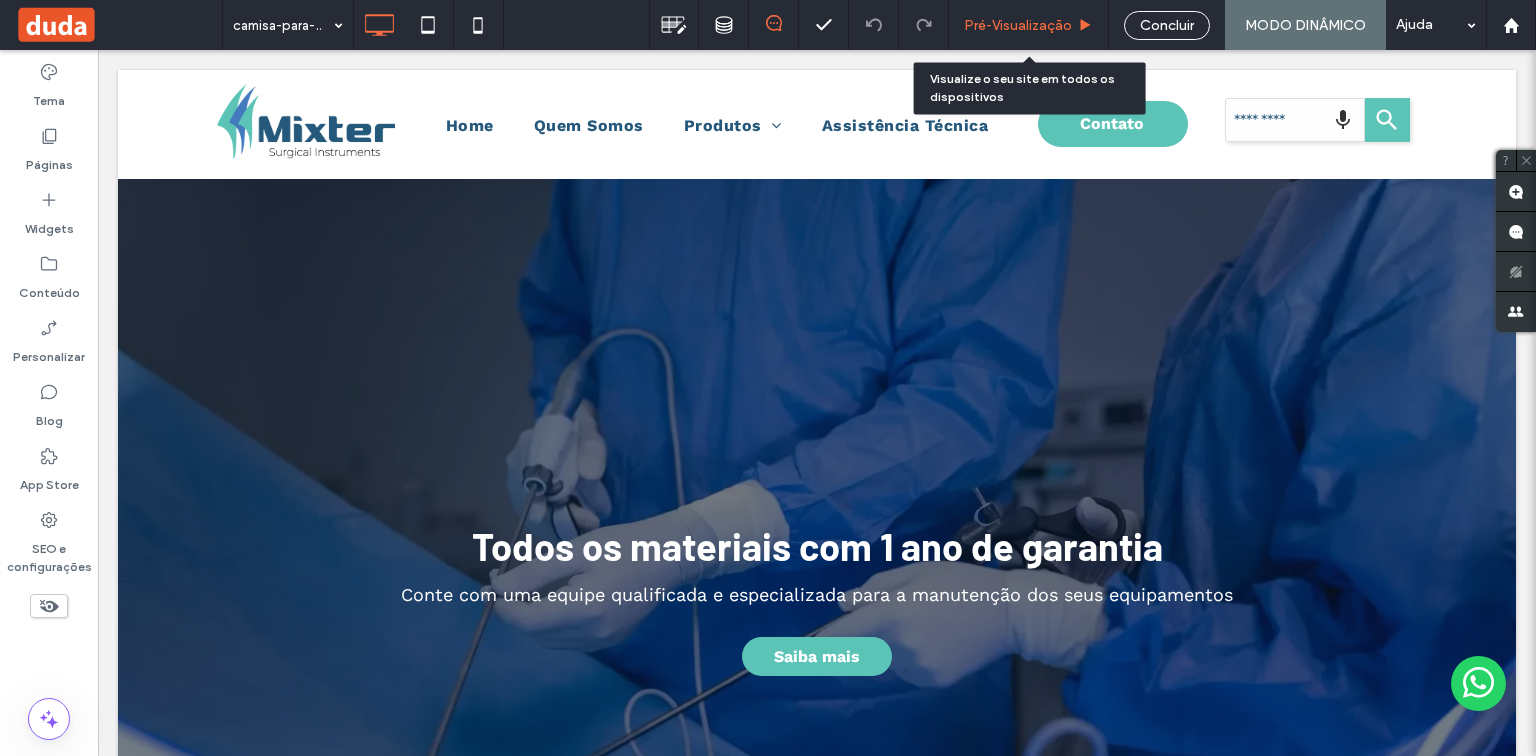 click on "Pré-Visualizaçāo" at bounding box center [1018, 25] 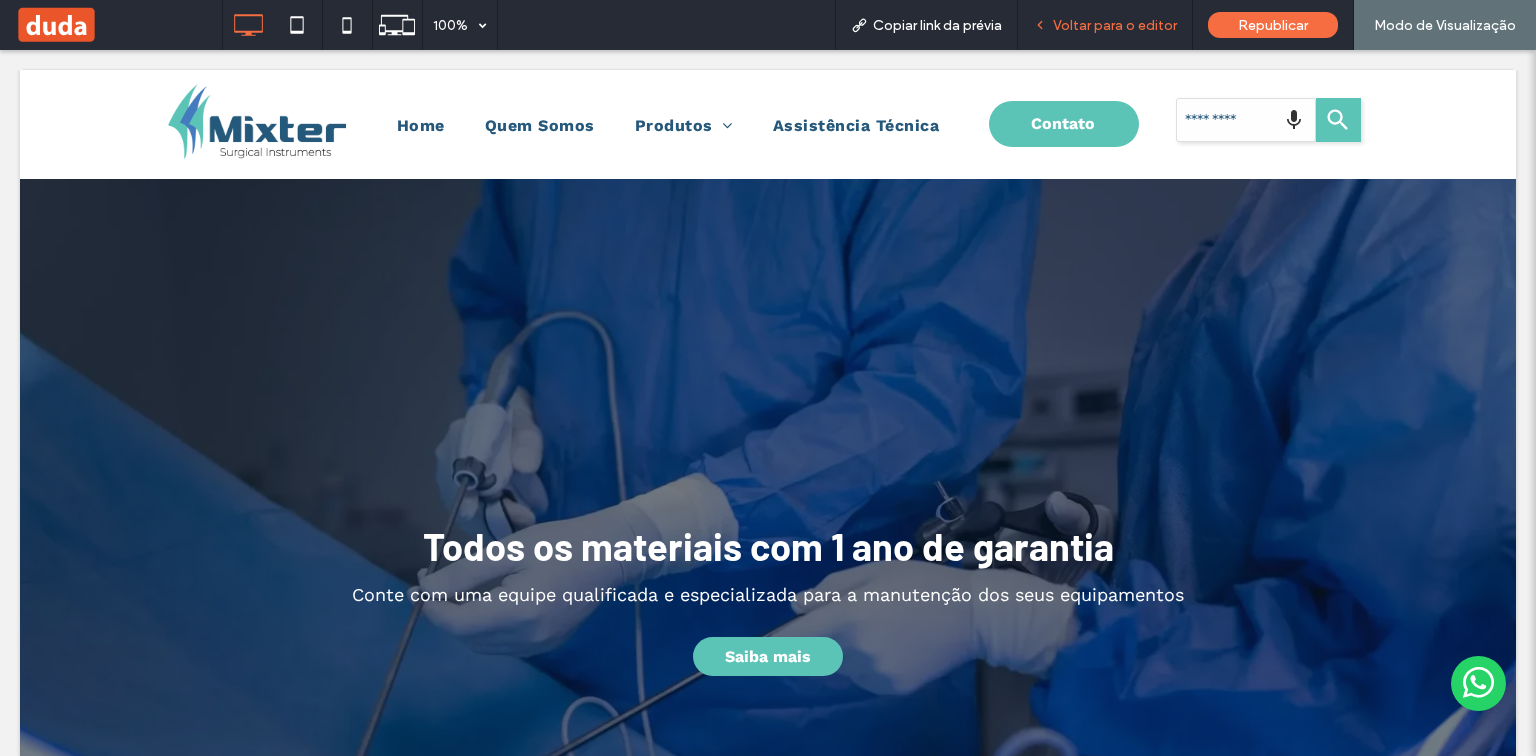 click on "Voltar para o editor" at bounding box center (1115, 25) 